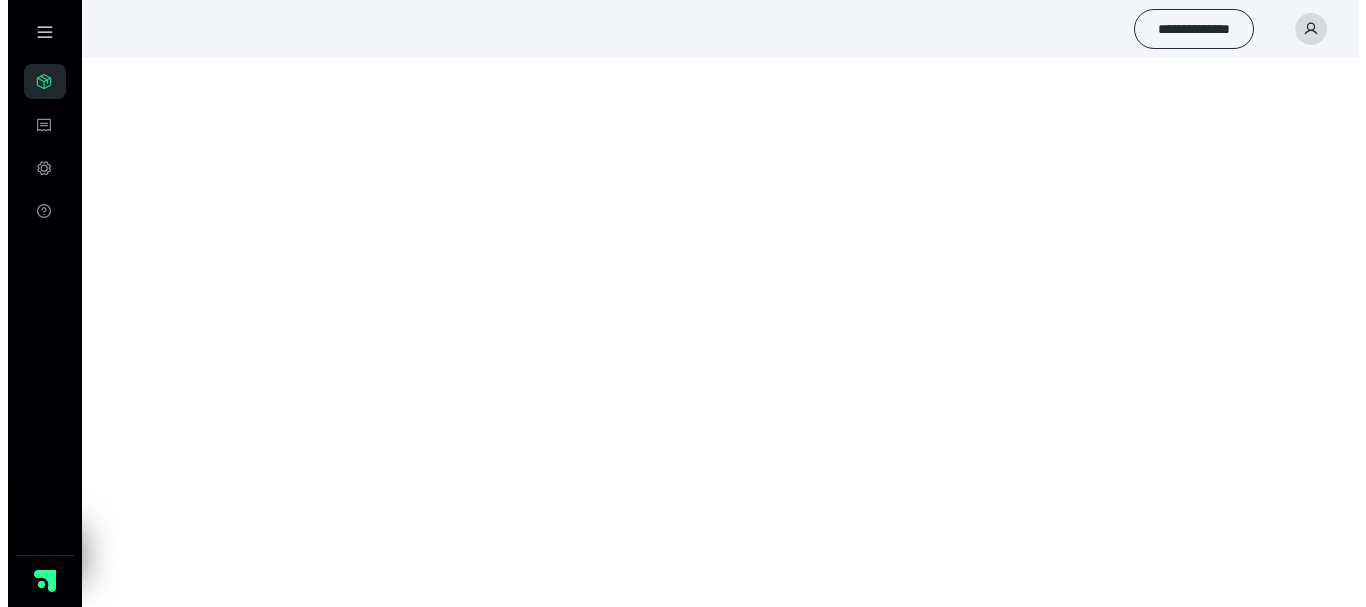 scroll, scrollTop: 0, scrollLeft: 0, axis: both 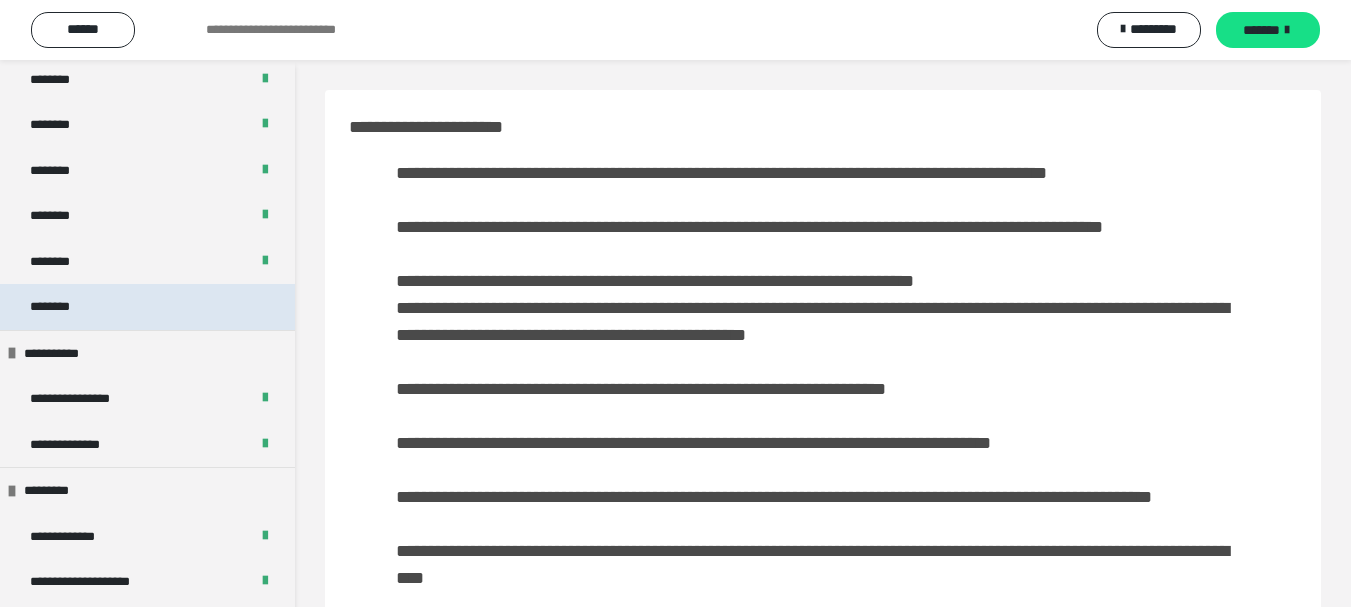 click on "********" at bounding box center (147, 307) 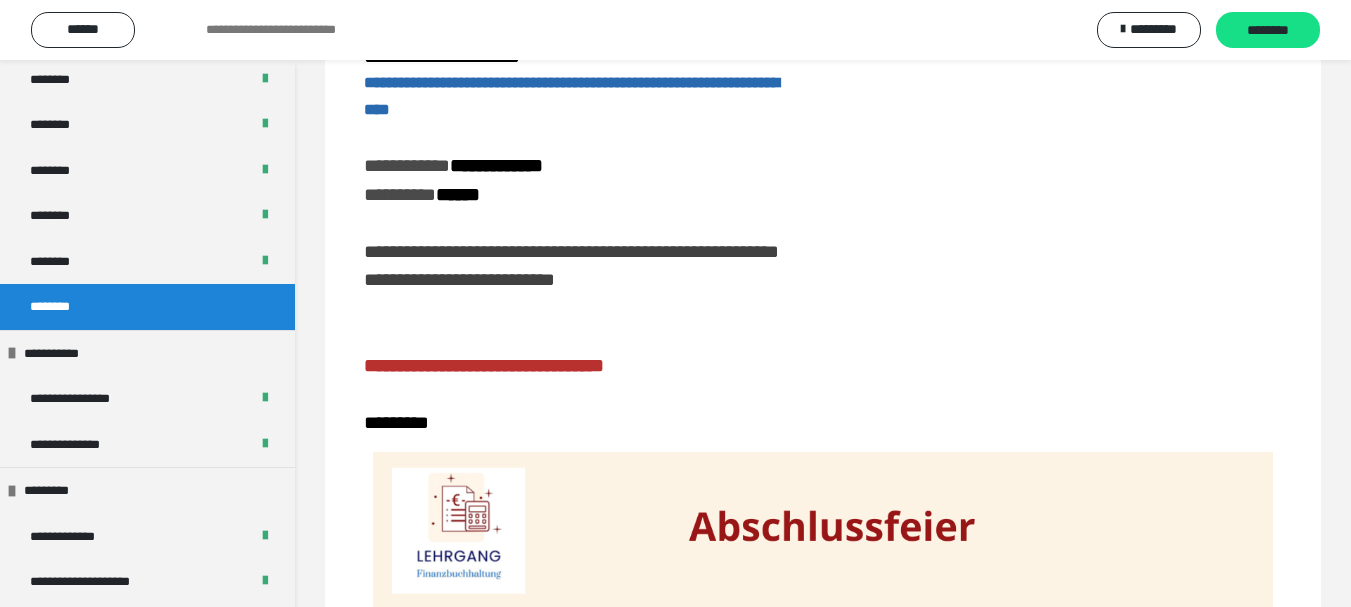 scroll, scrollTop: 347, scrollLeft: 0, axis: vertical 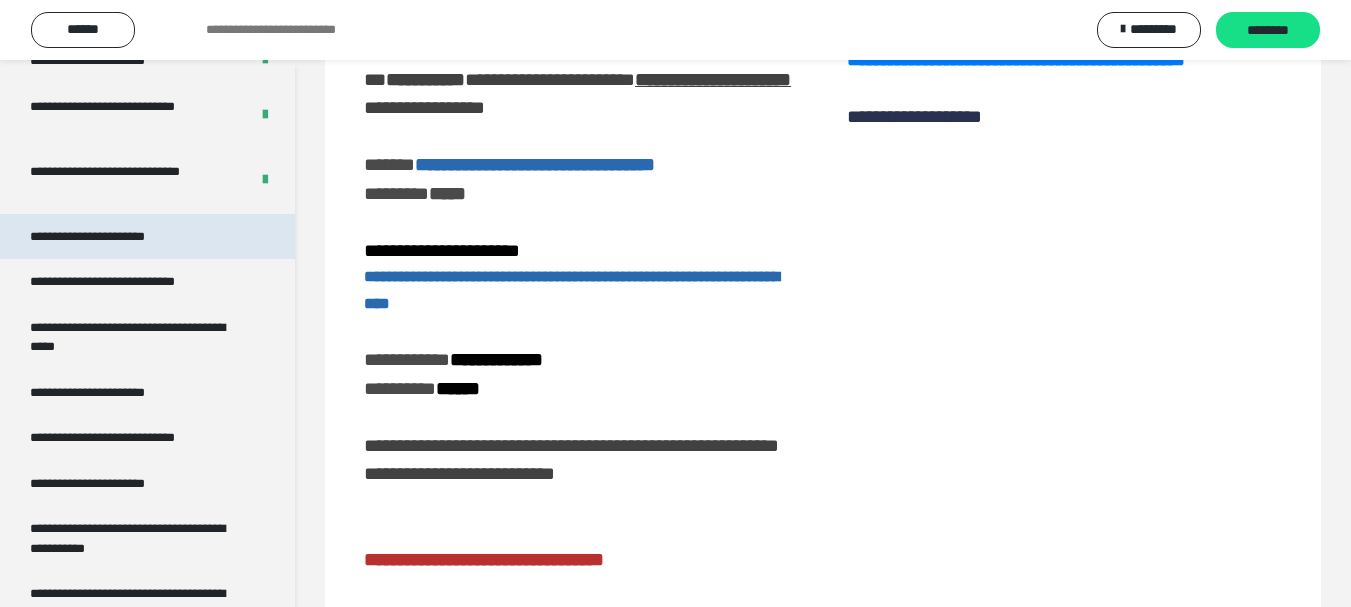 click on "**********" at bounding box center [109, 237] 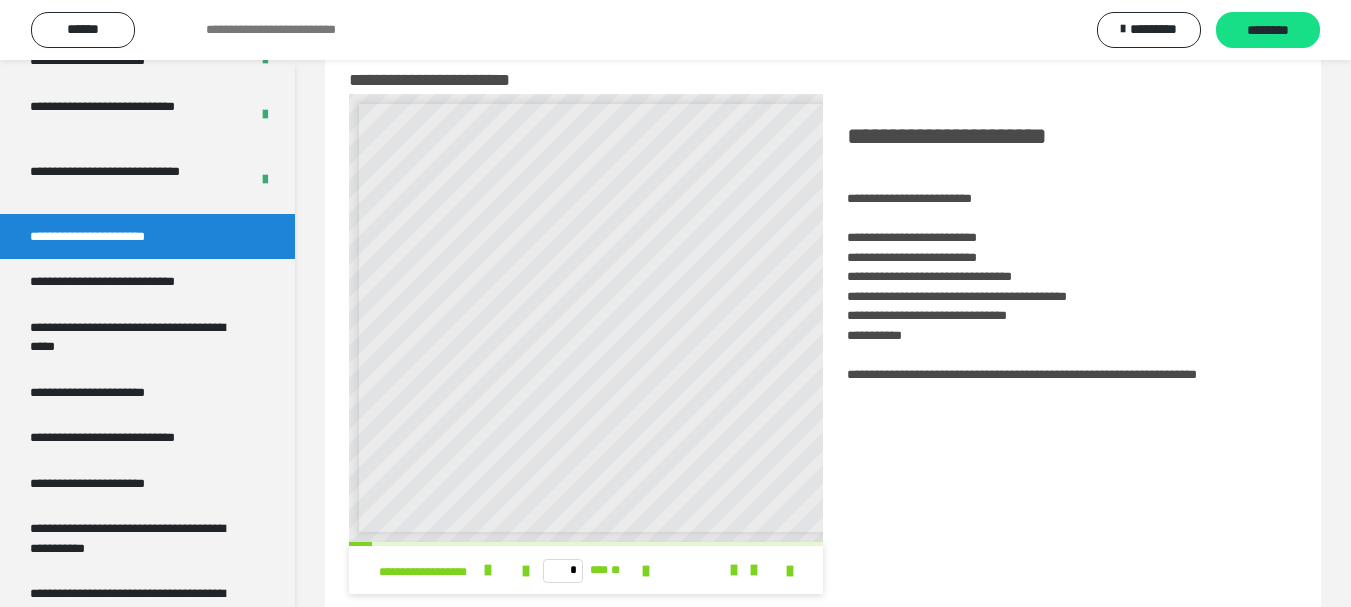 scroll, scrollTop: 0, scrollLeft: 0, axis: both 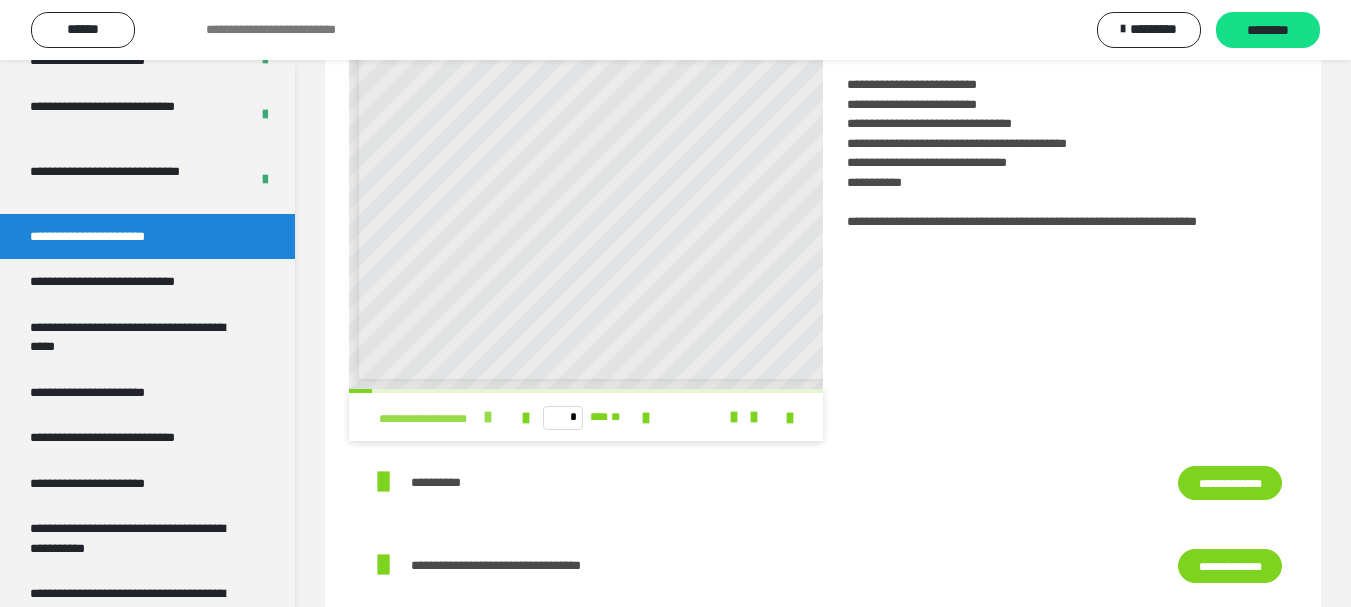click at bounding box center [488, 417] 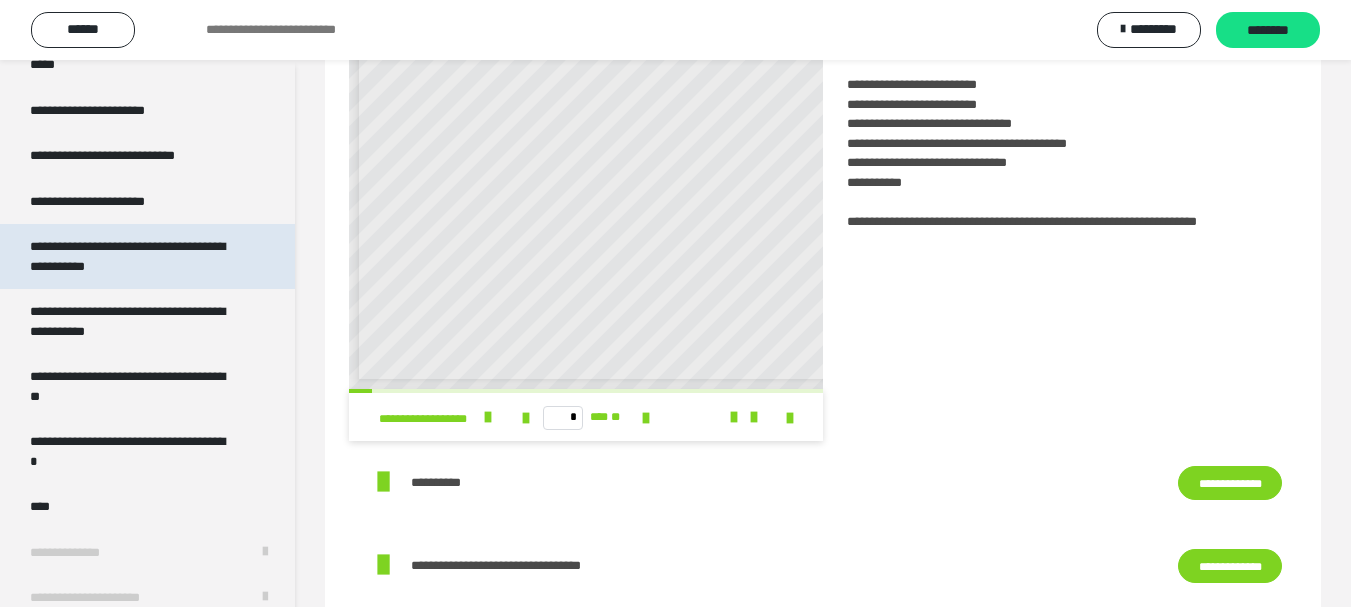 scroll, scrollTop: 4401, scrollLeft: 0, axis: vertical 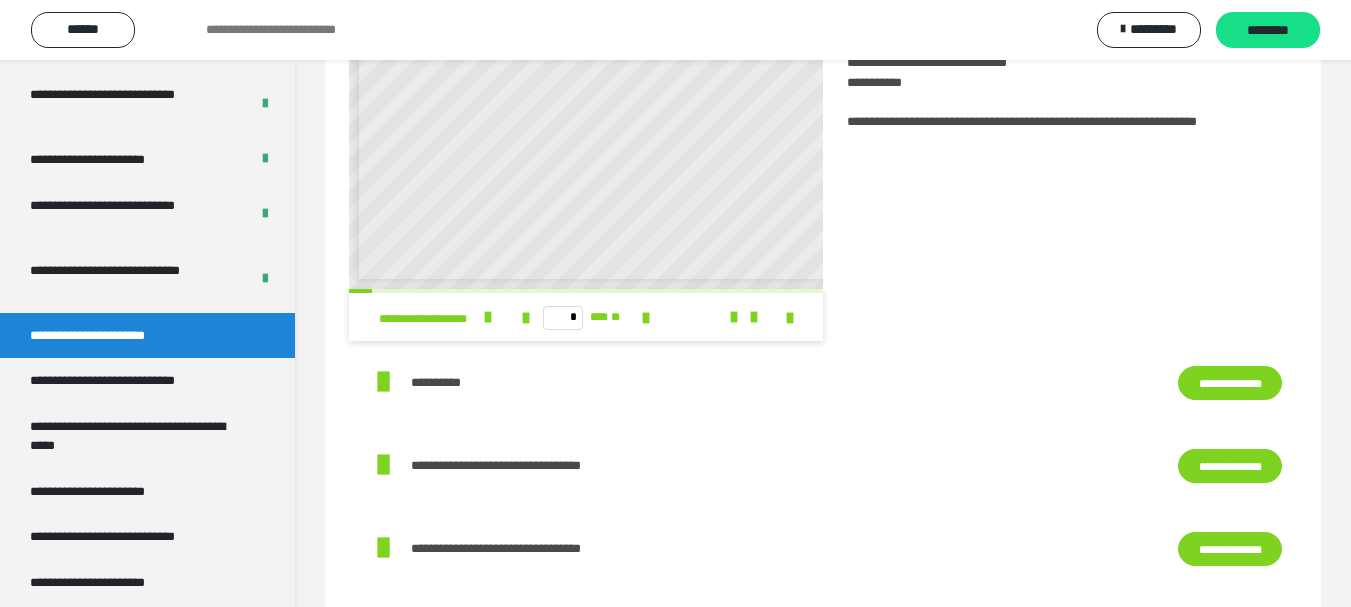 click on "**********" at bounding box center [1230, 383] 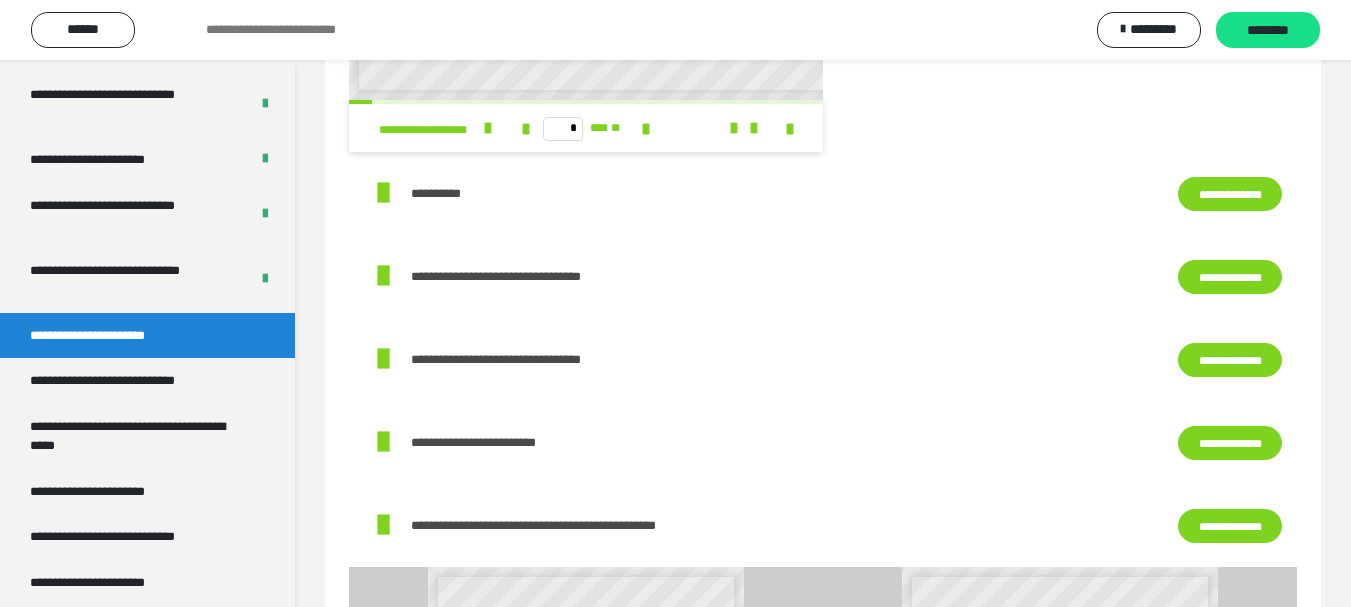scroll, scrollTop: 500, scrollLeft: 0, axis: vertical 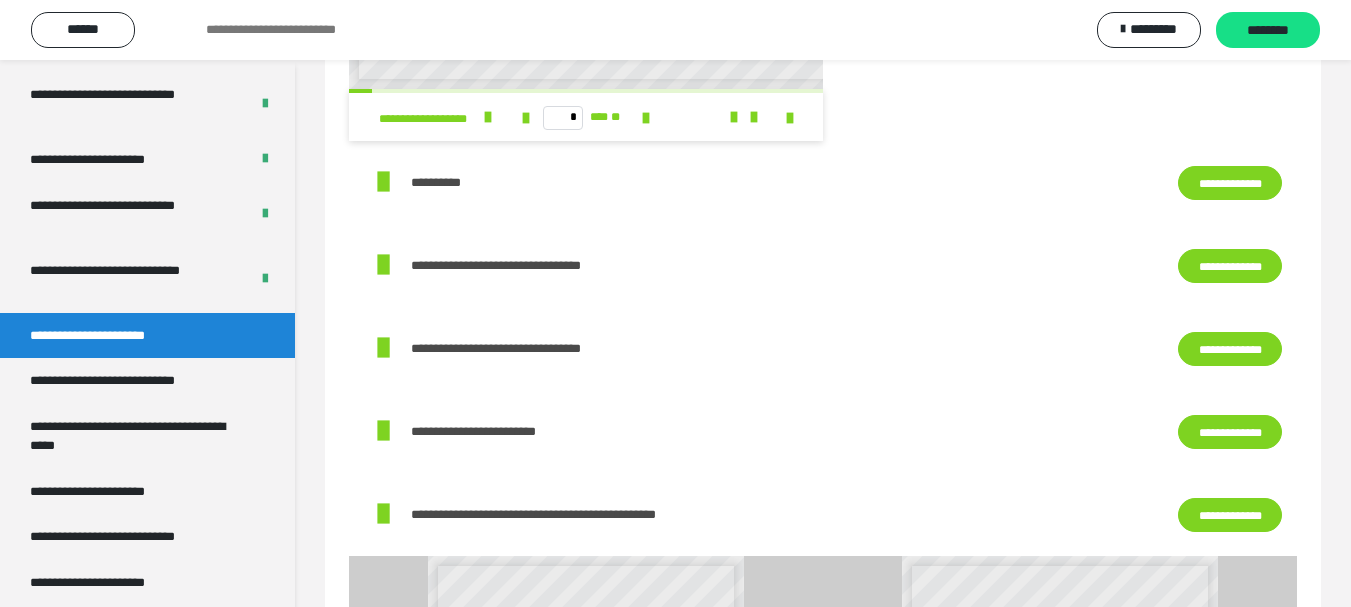 click on "**********" at bounding box center (1230, 349) 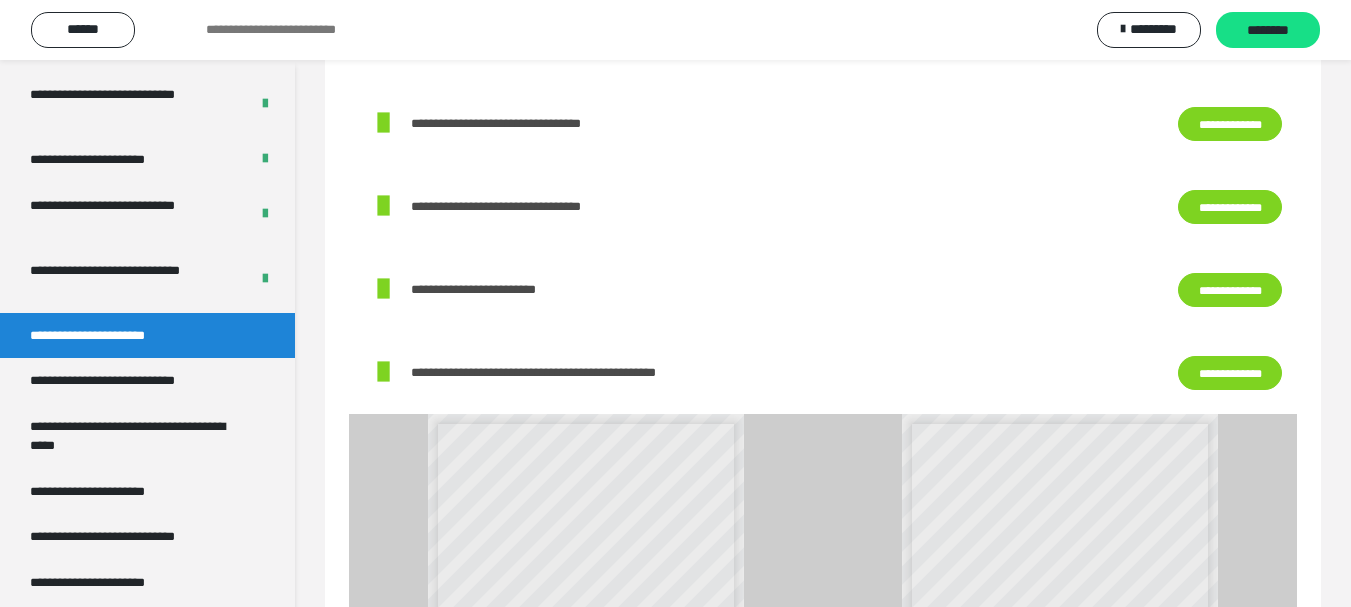 scroll, scrollTop: 700, scrollLeft: 0, axis: vertical 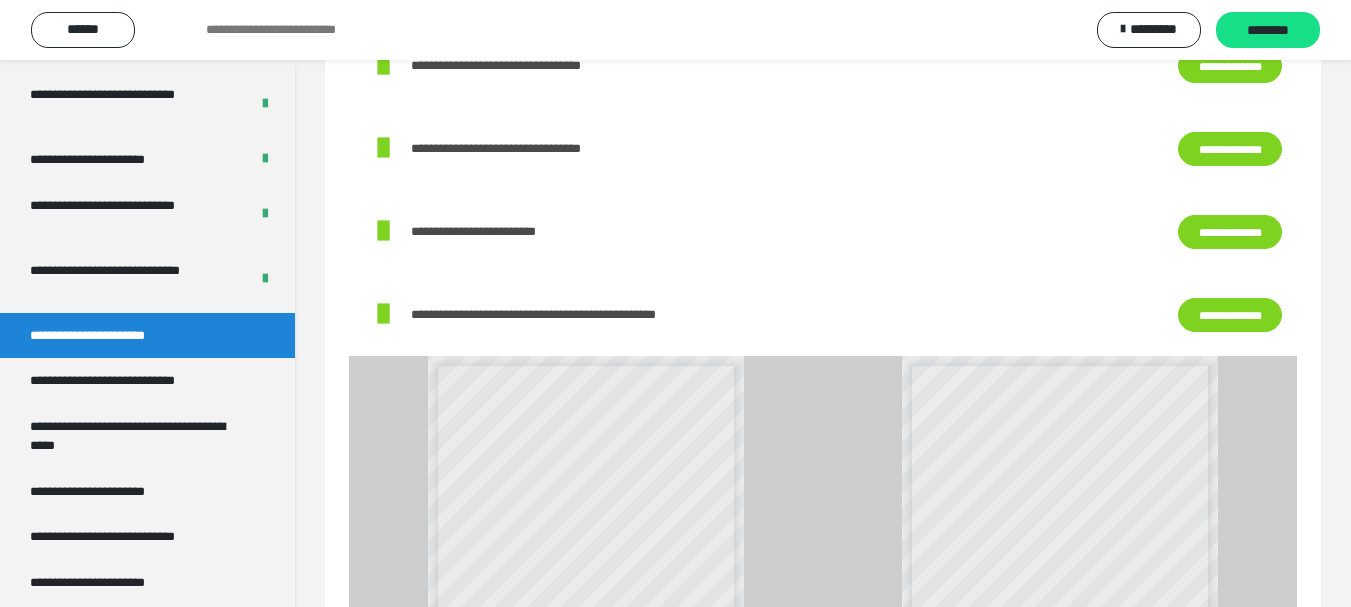 click on "**********" at bounding box center (1230, 315) 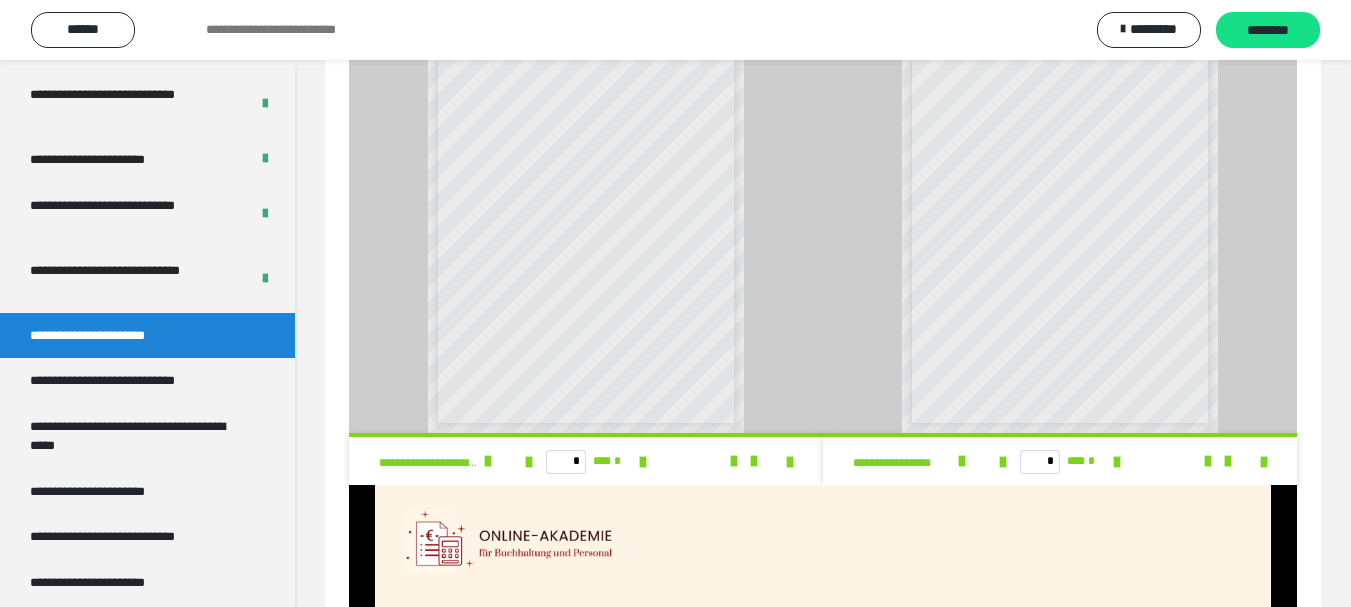scroll, scrollTop: 1100, scrollLeft: 0, axis: vertical 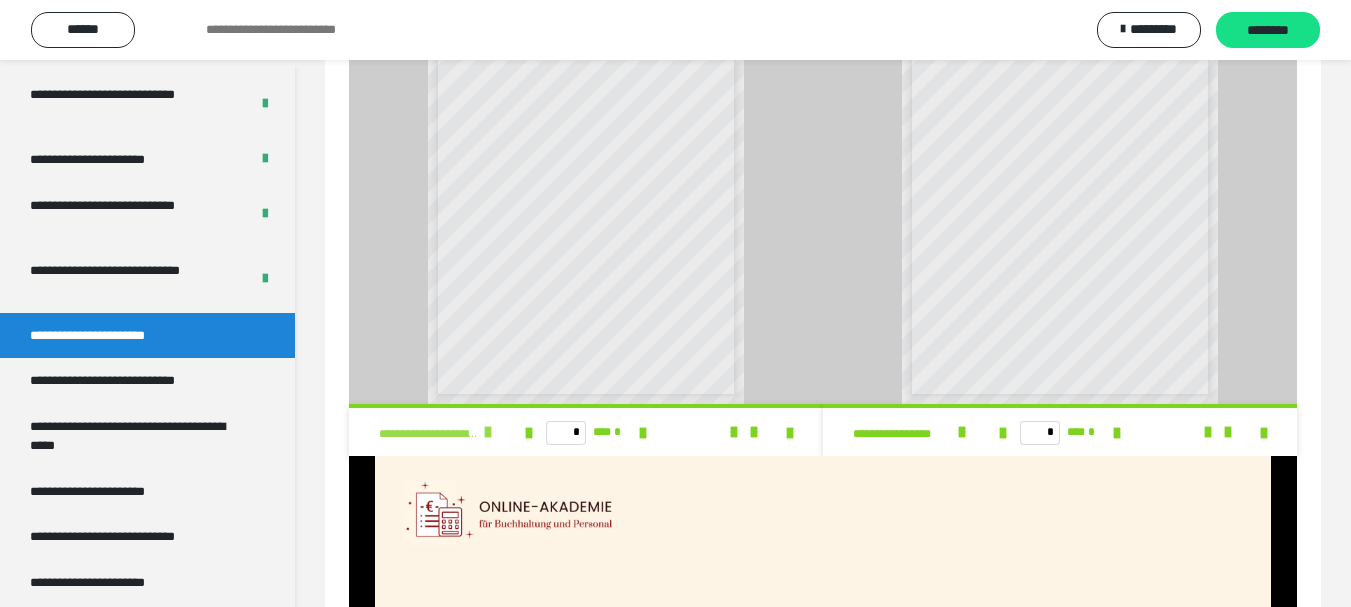 click at bounding box center [488, 432] 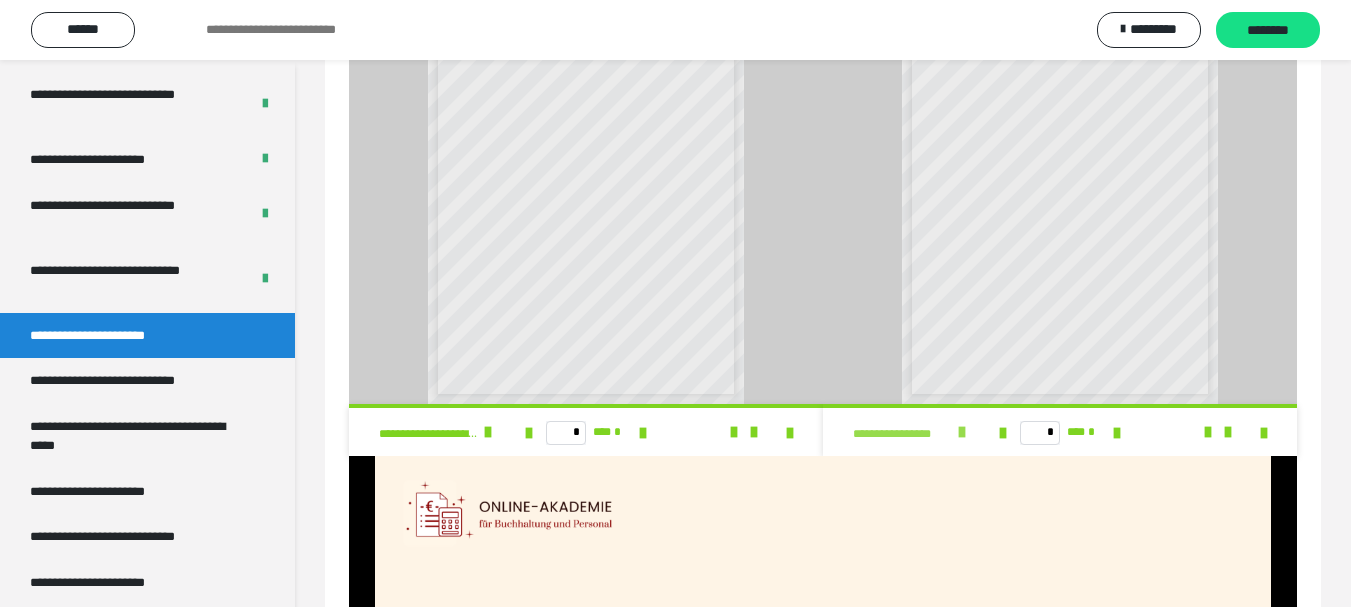 click at bounding box center [962, 432] 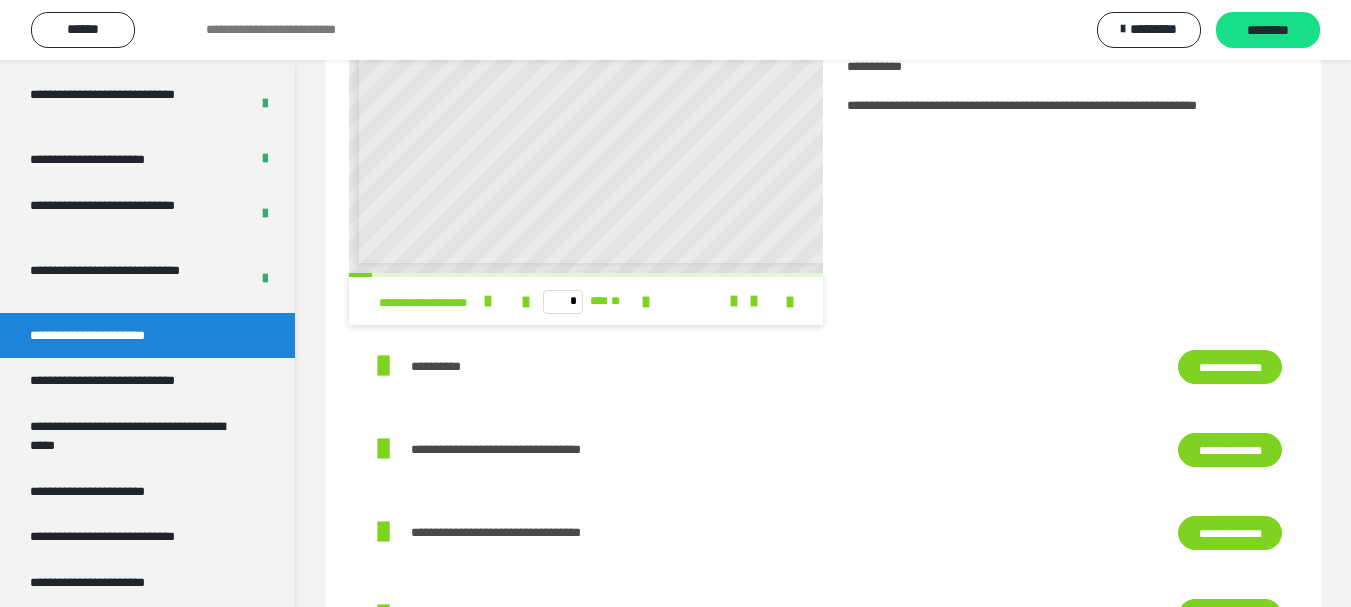 scroll, scrollTop: 100, scrollLeft: 0, axis: vertical 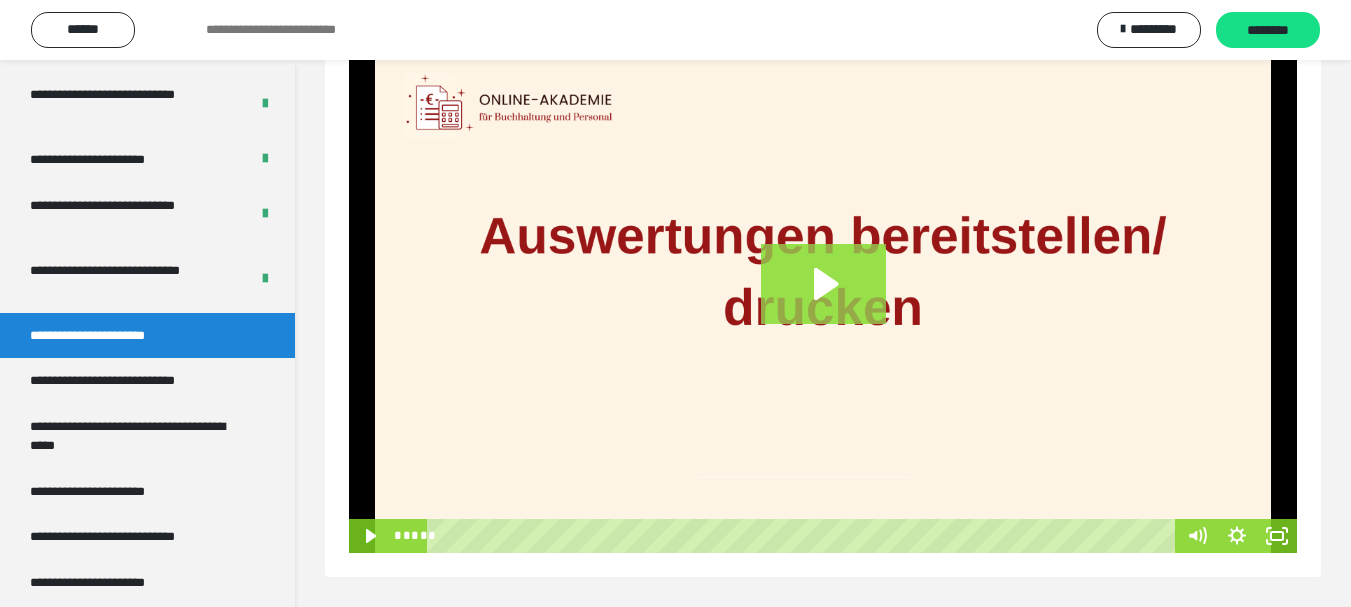 click 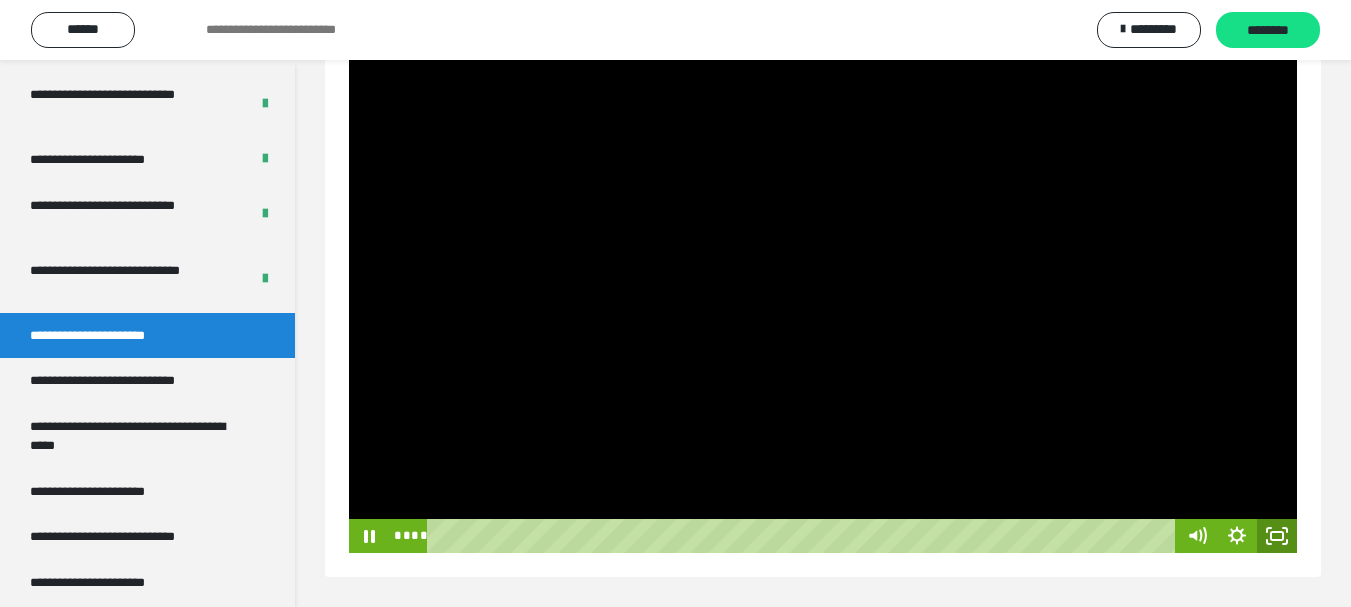click 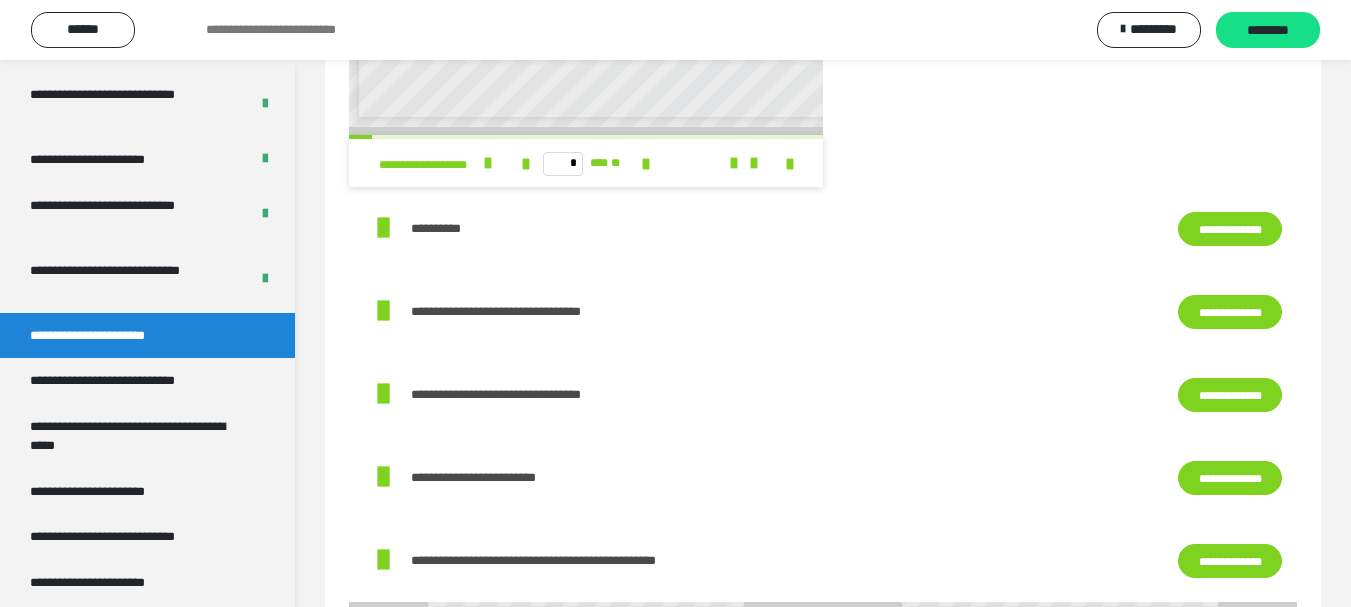 scroll, scrollTop: 0, scrollLeft: 0, axis: both 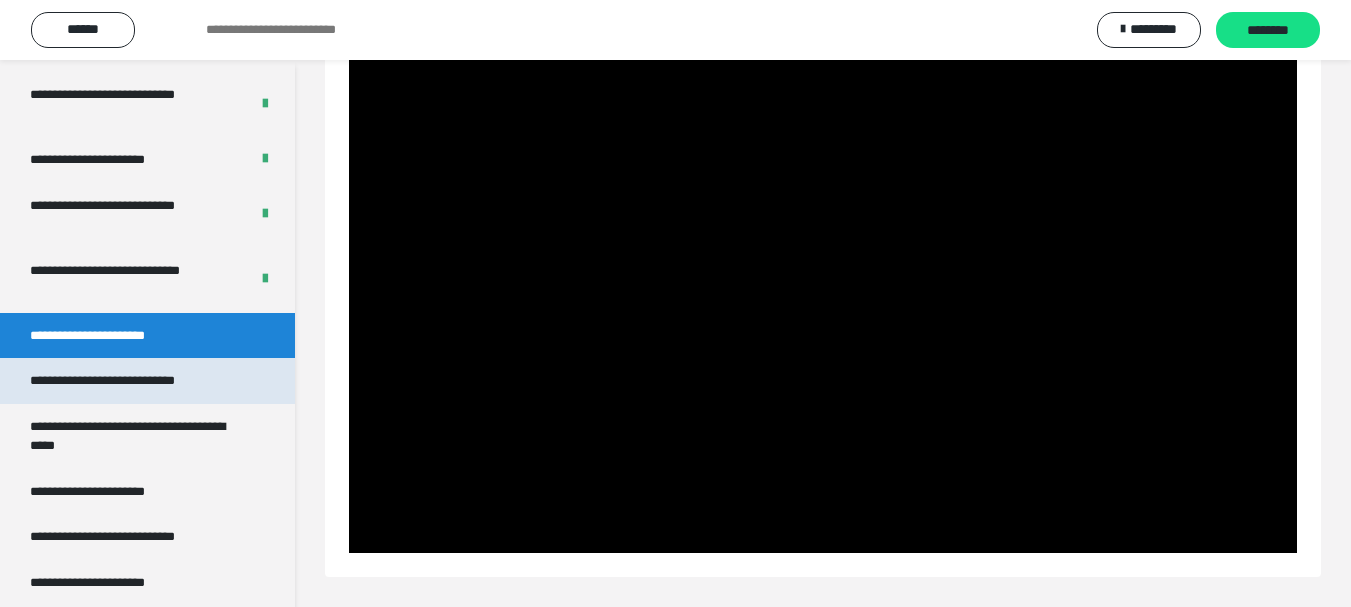 click on "**********" at bounding box center (129, 381) 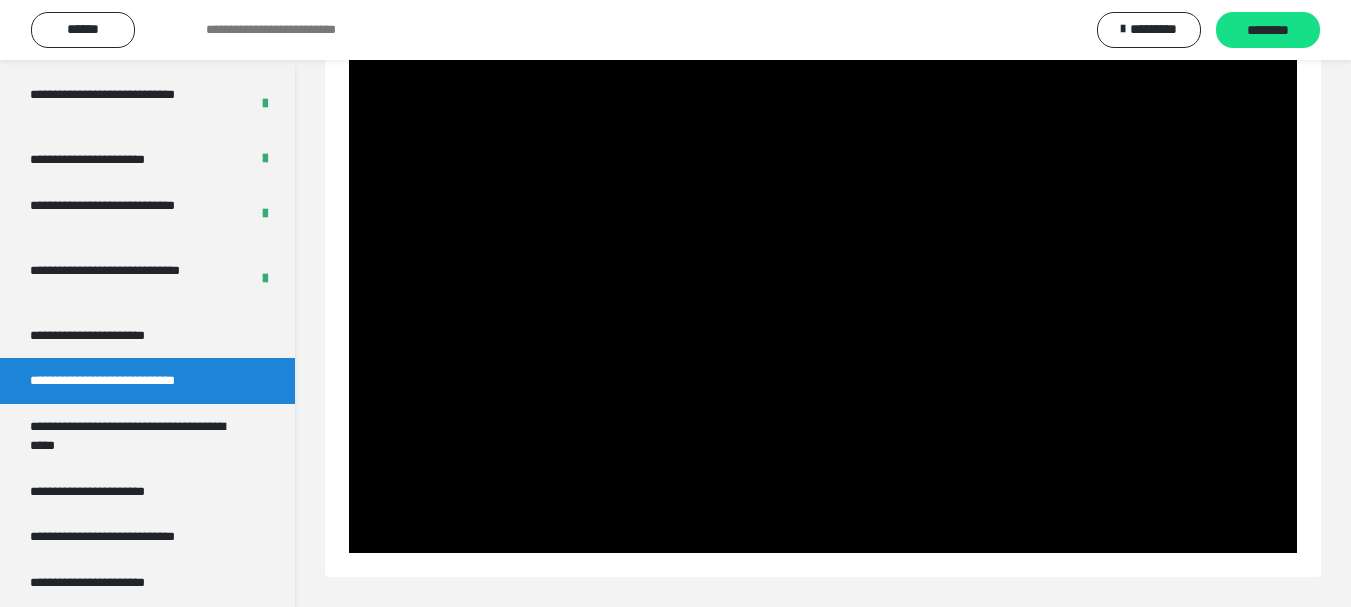 scroll, scrollTop: 8, scrollLeft: 0, axis: vertical 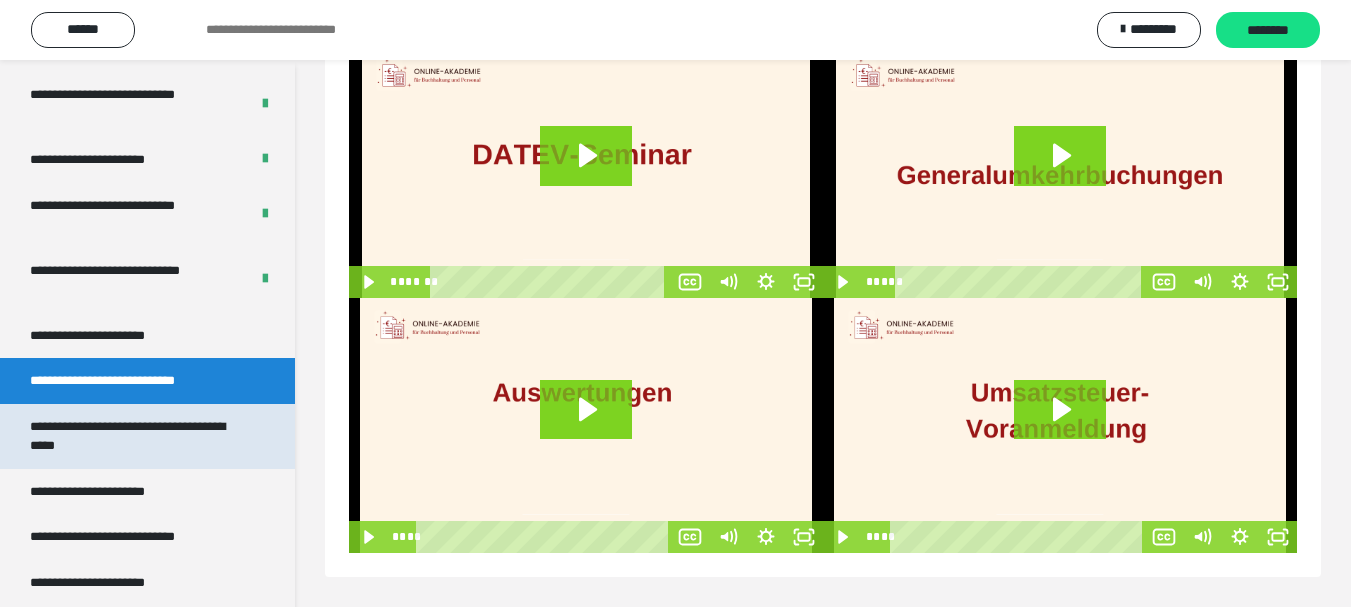 click on "**********" at bounding box center (132, 436) 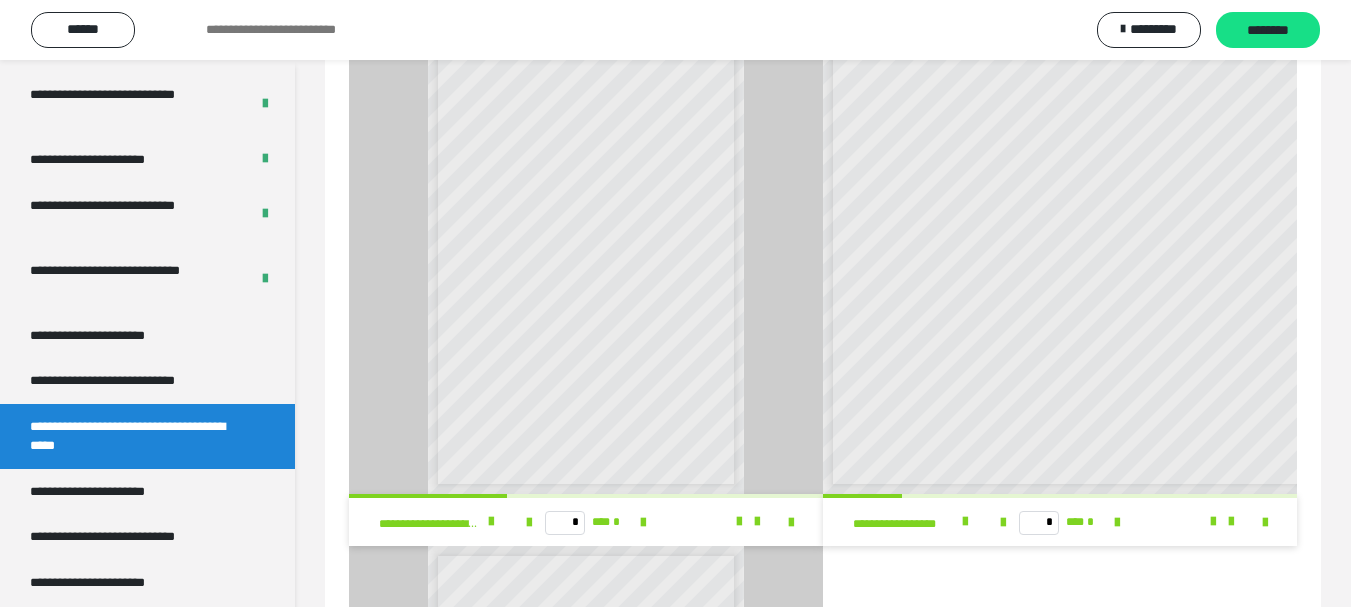 scroll, scrollTop: 8, scrollLeft: 0, axis: vertical 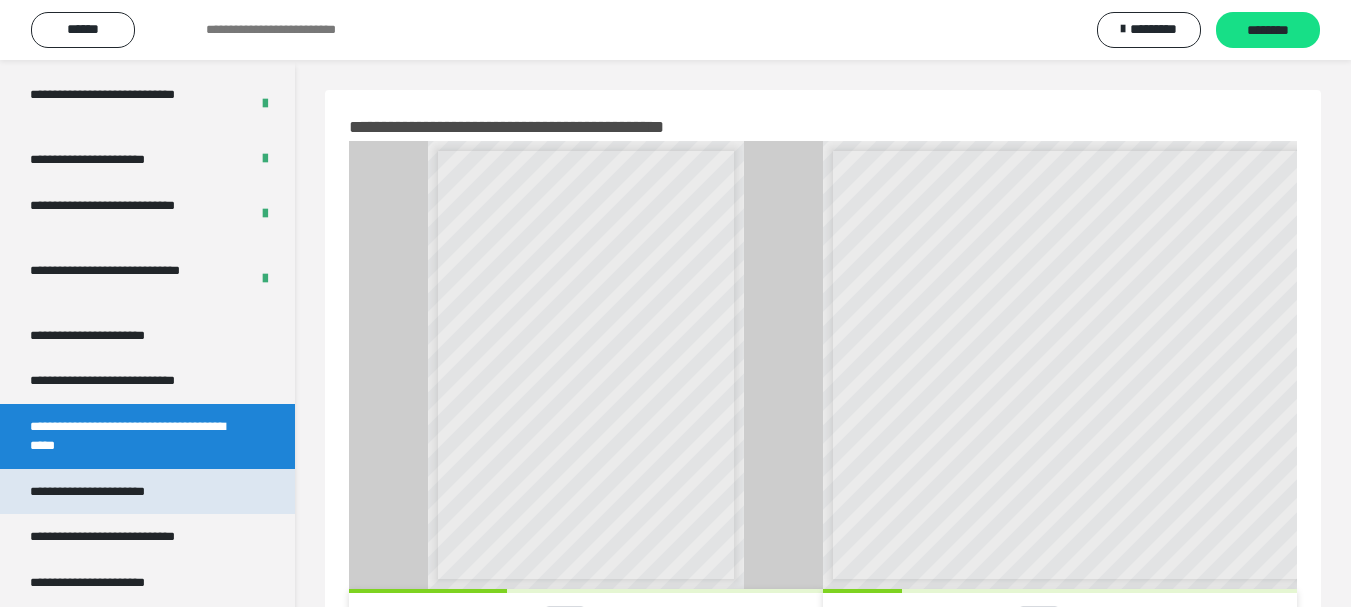 click on "**********" at bounding box center [110, 492] 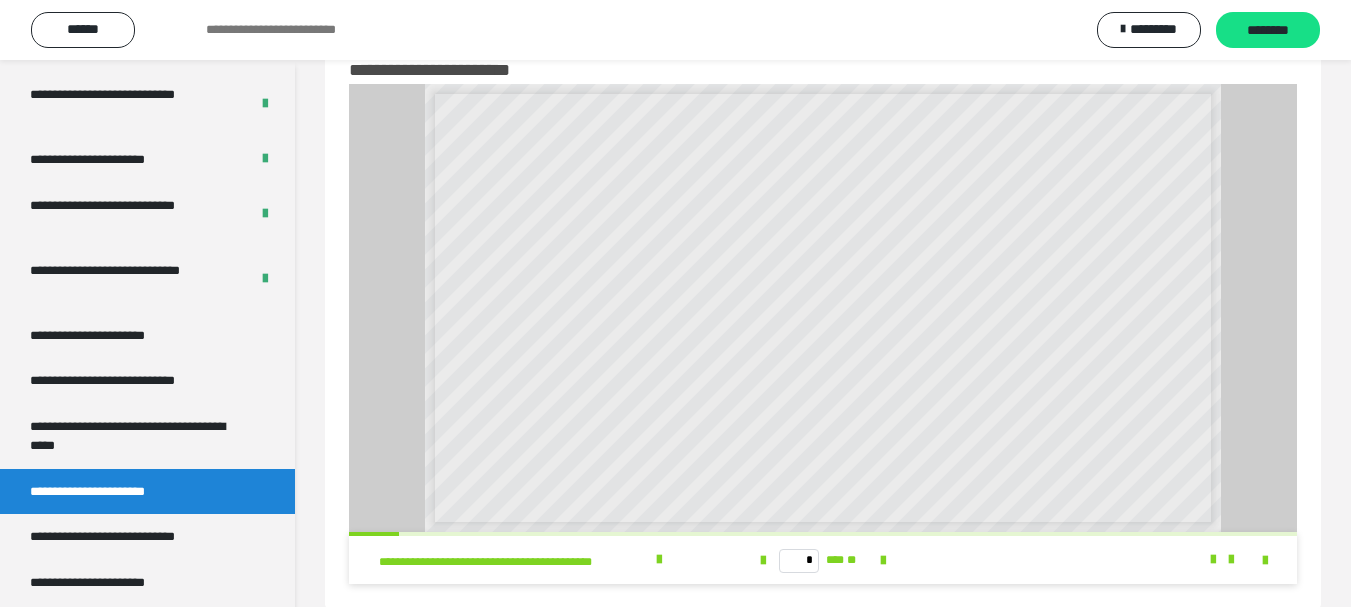scroll, scrollTop: 88, scrollLeft: 0, axis: vertical 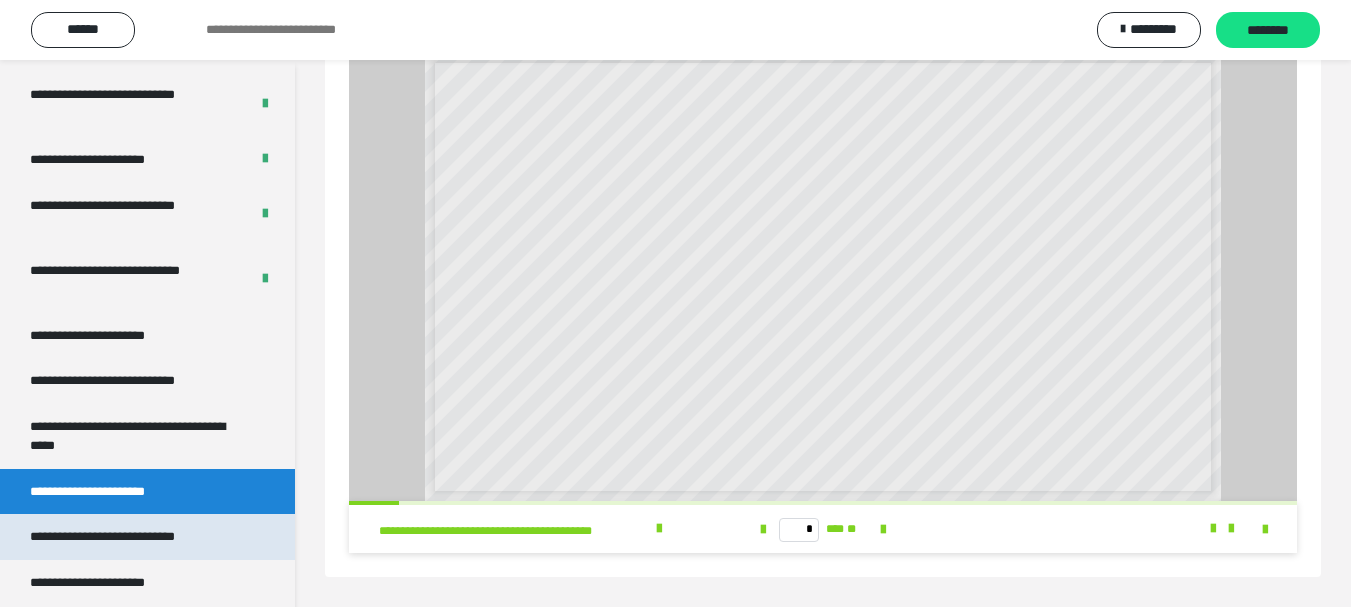 click on "**********" at bounding box center (131, 537) 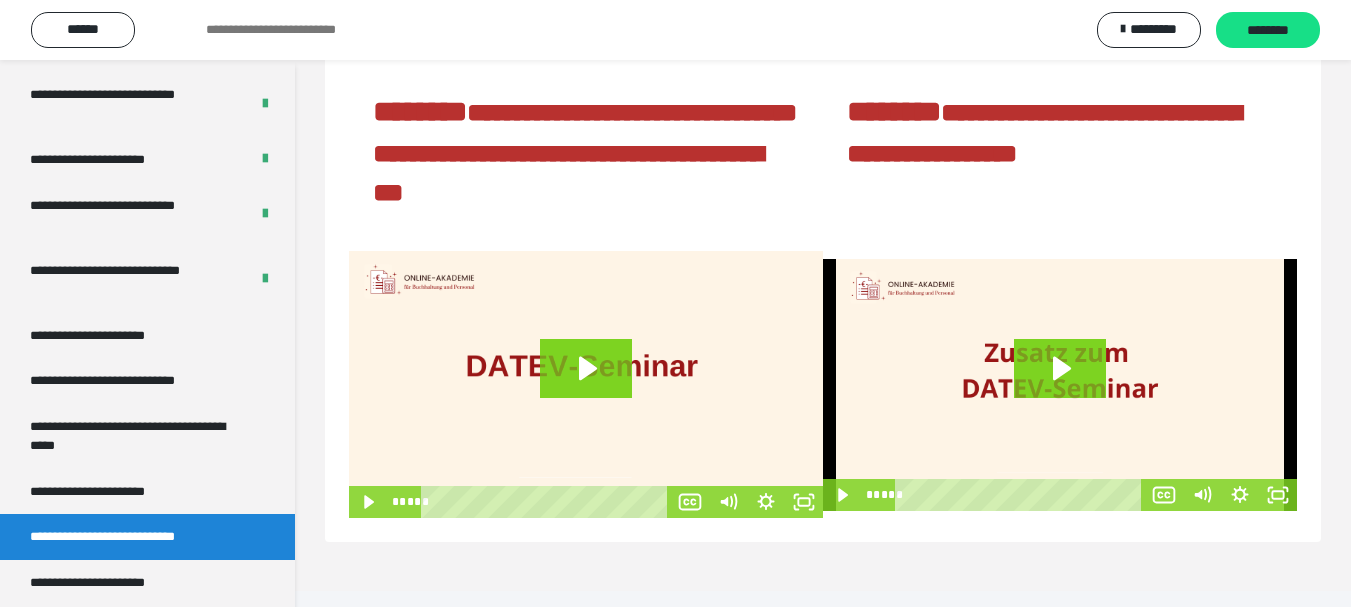 scroll, scrollTop: 80, scrollLeft: 0, axis: vertical 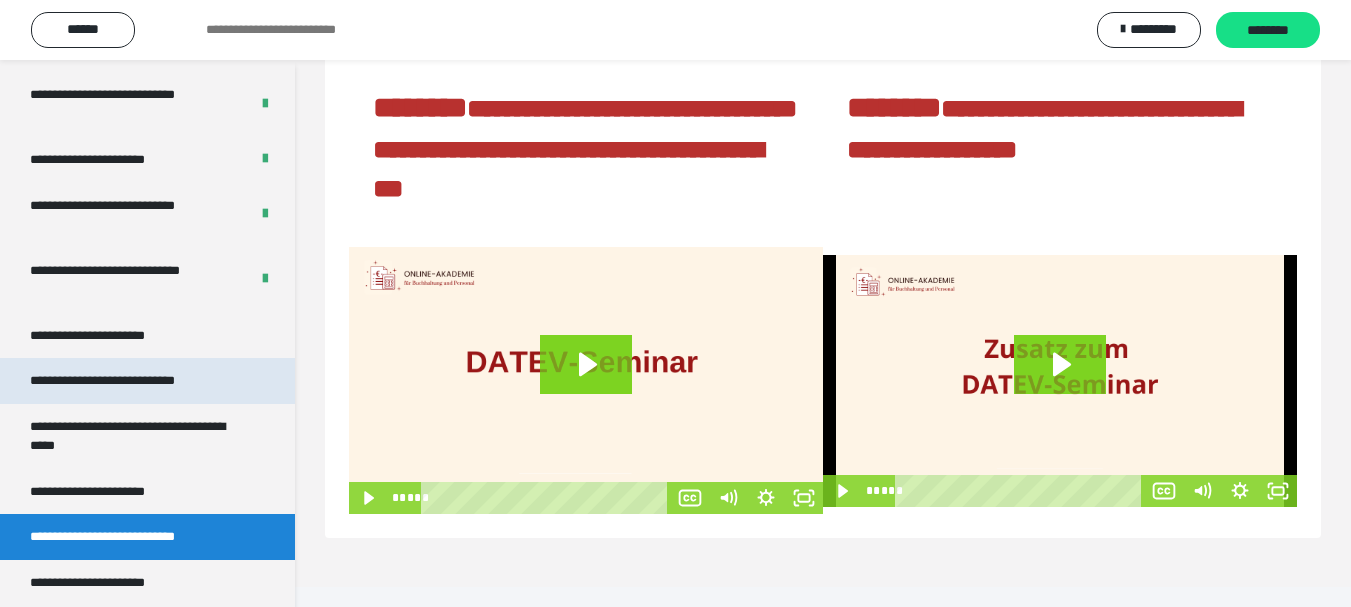 click on "**********" at bounding box center (129, 381) 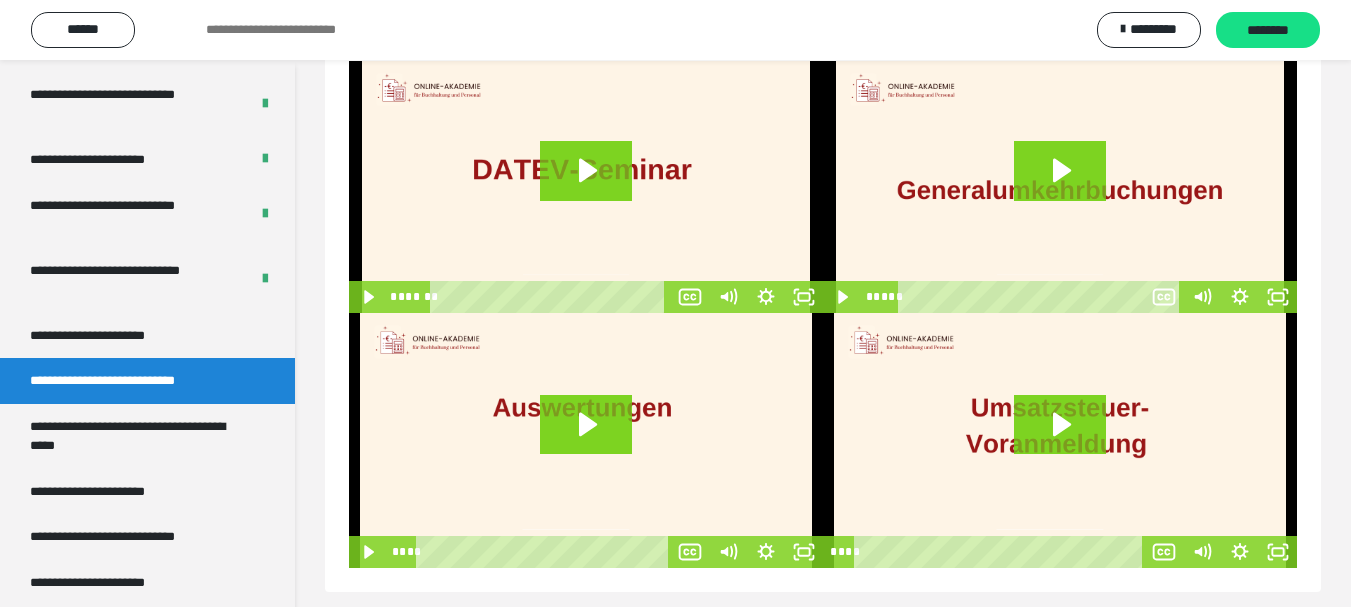 scroll, scrollTop: 60, scrollLeft: 0, axis: vertical 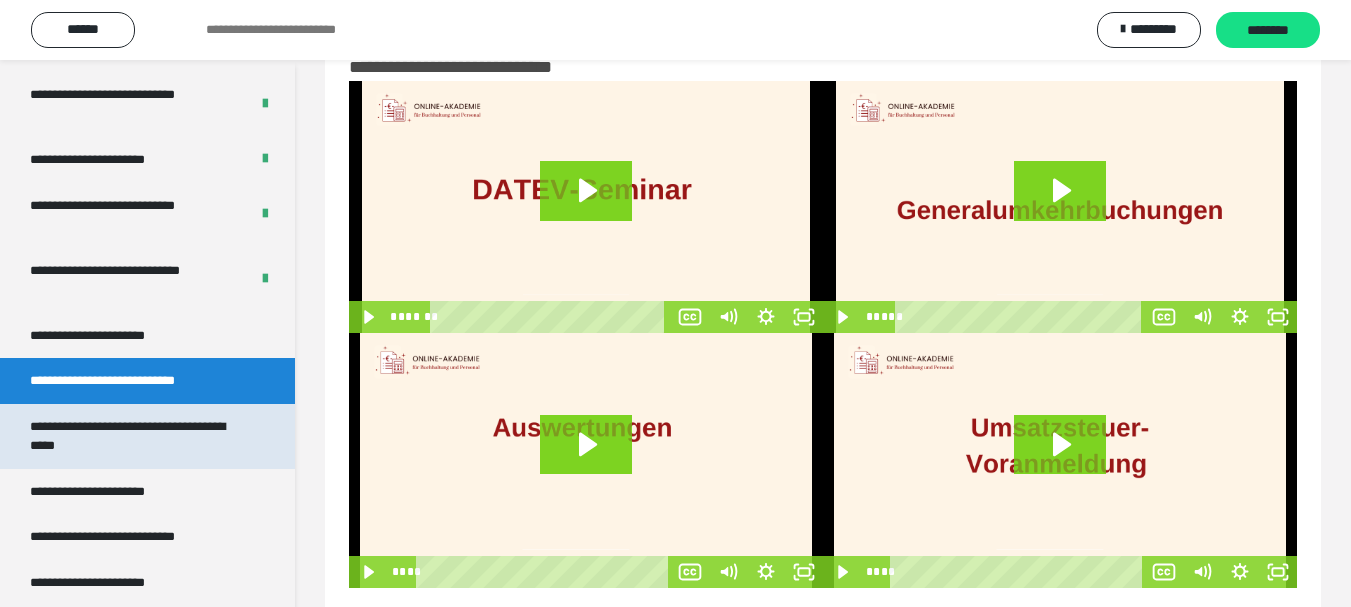 click on "**********" at bounding box center (132, 436) 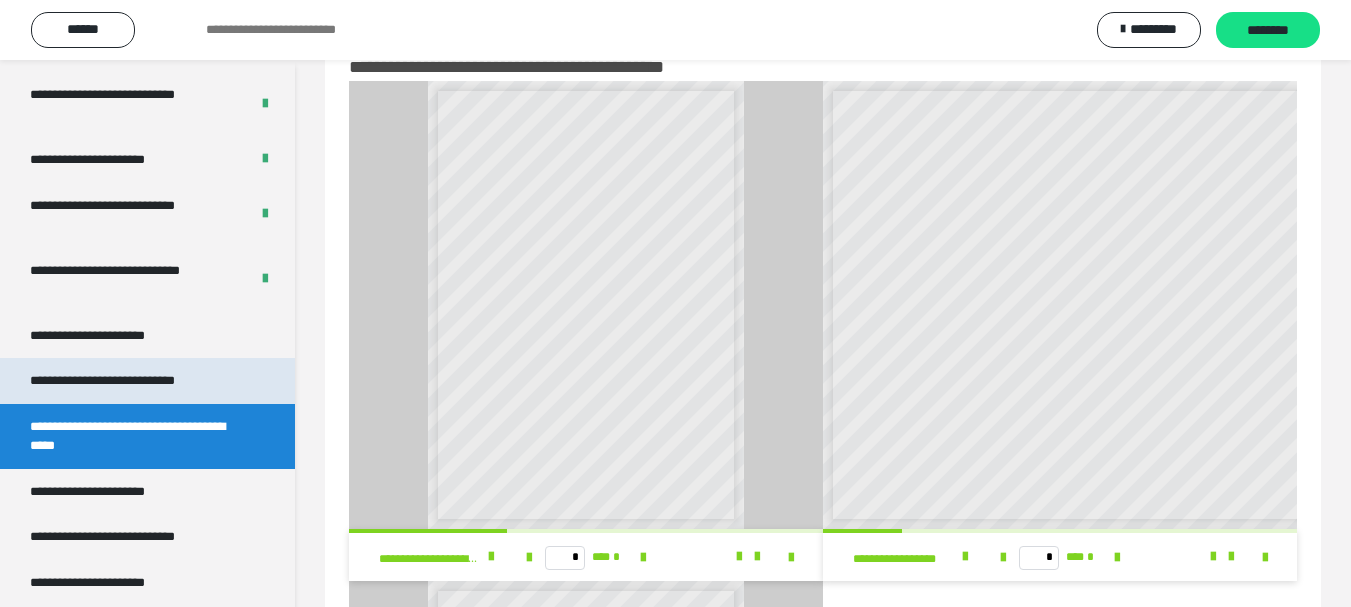 click on "**********" at bounding box center (129, 381) 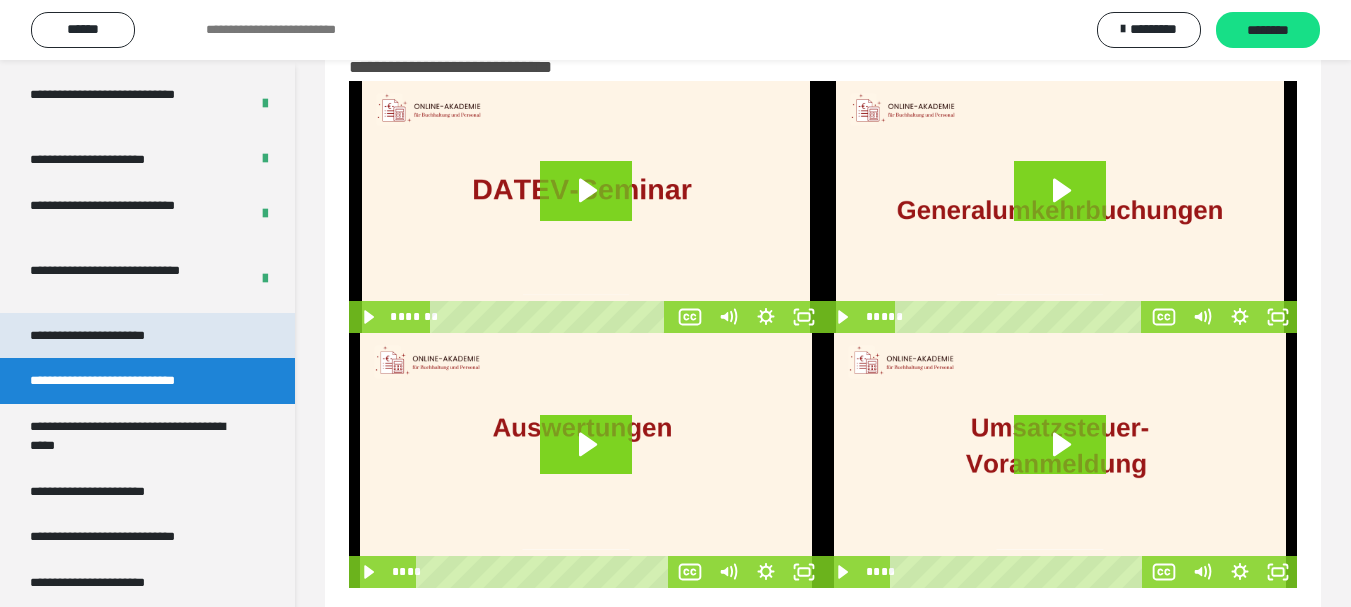 click on "**********" at bounding box center (109, 336) 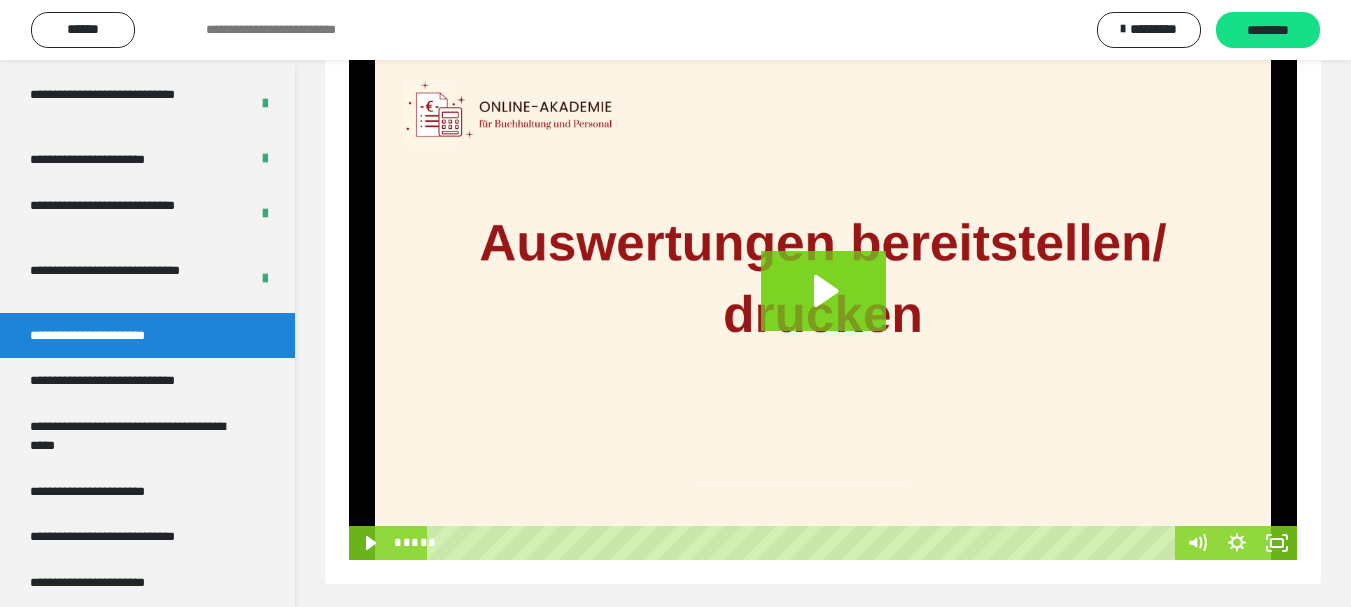scroll, scrollTop: 1507, scrollLeft: 0, axis: vertical 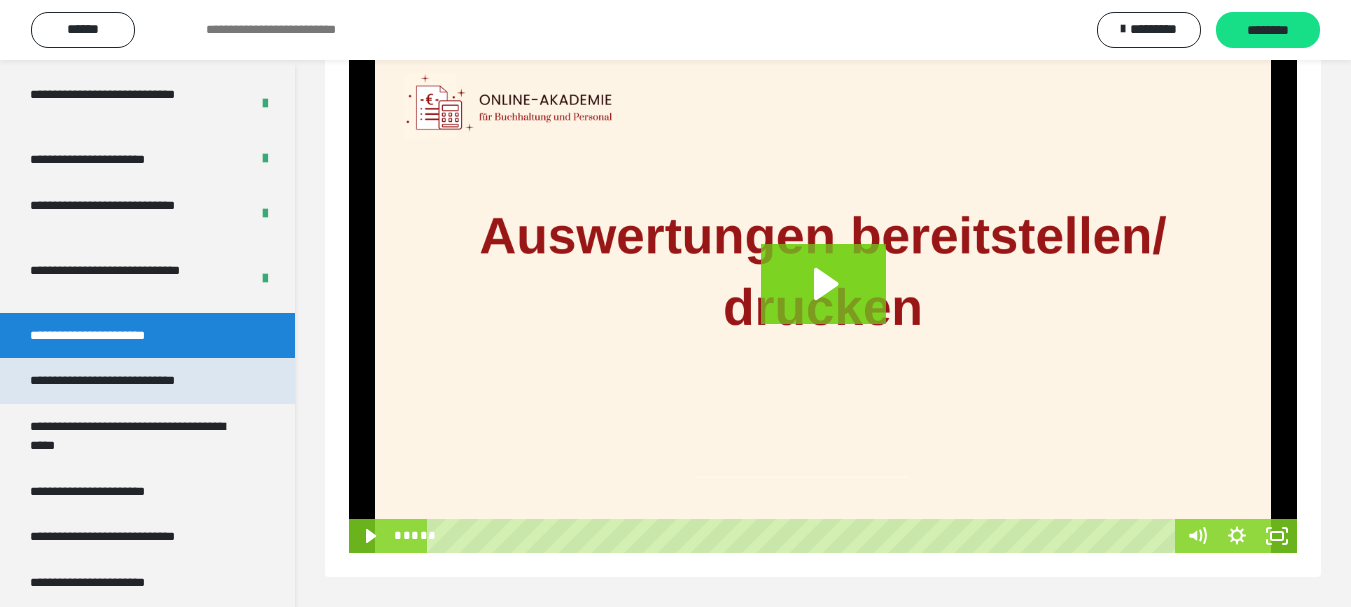 click on "**********" at bounding box center [129, 381] 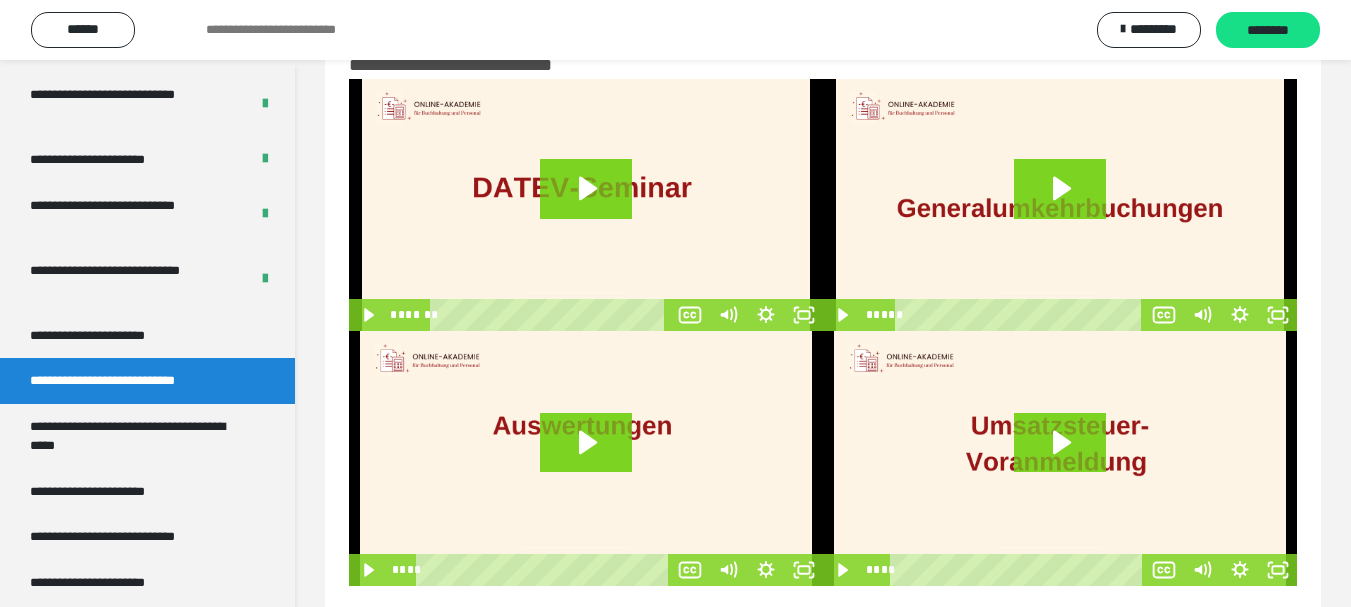scroll, scrollTop: 95, scrollLeft: 0, axis: vertical 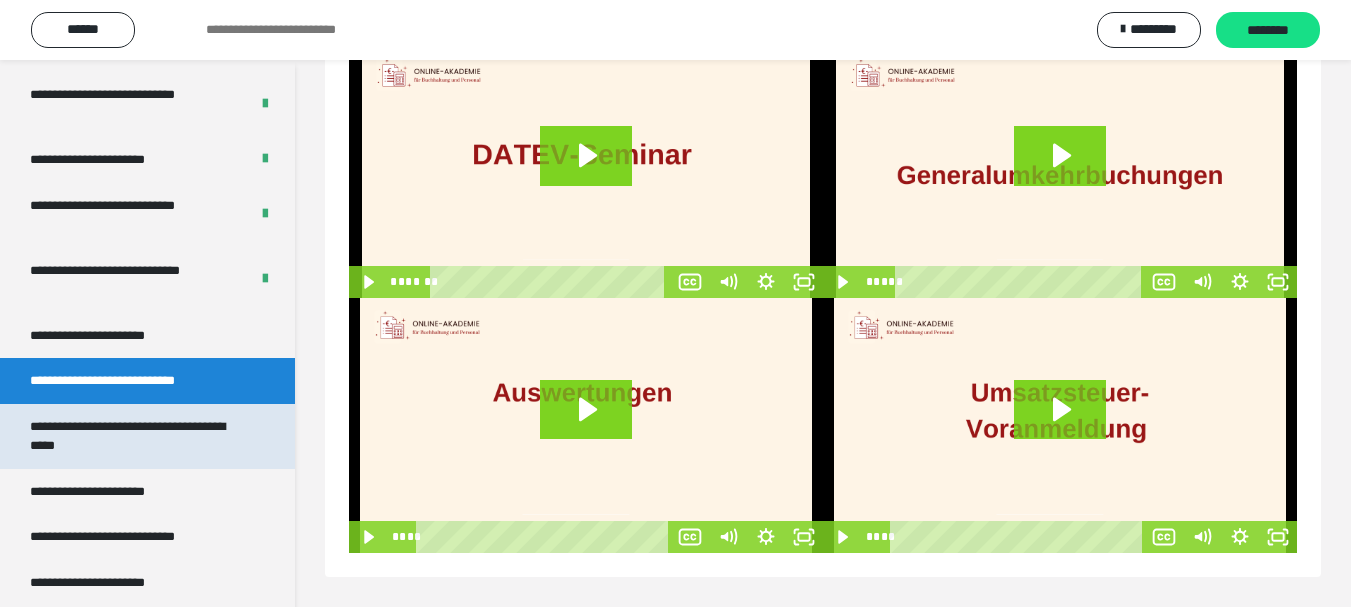 click on "**********" at bounding box center [132, 436] 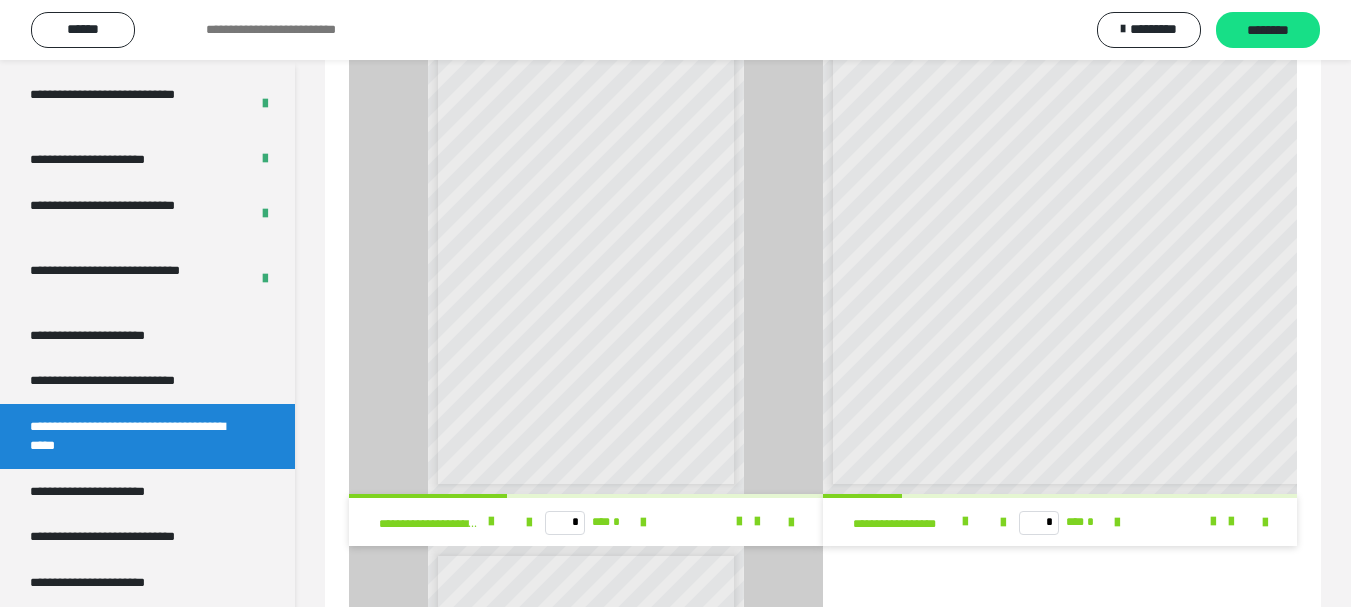 scroll, scrollTop: 8, scrollLeft: 0, axis: vertical 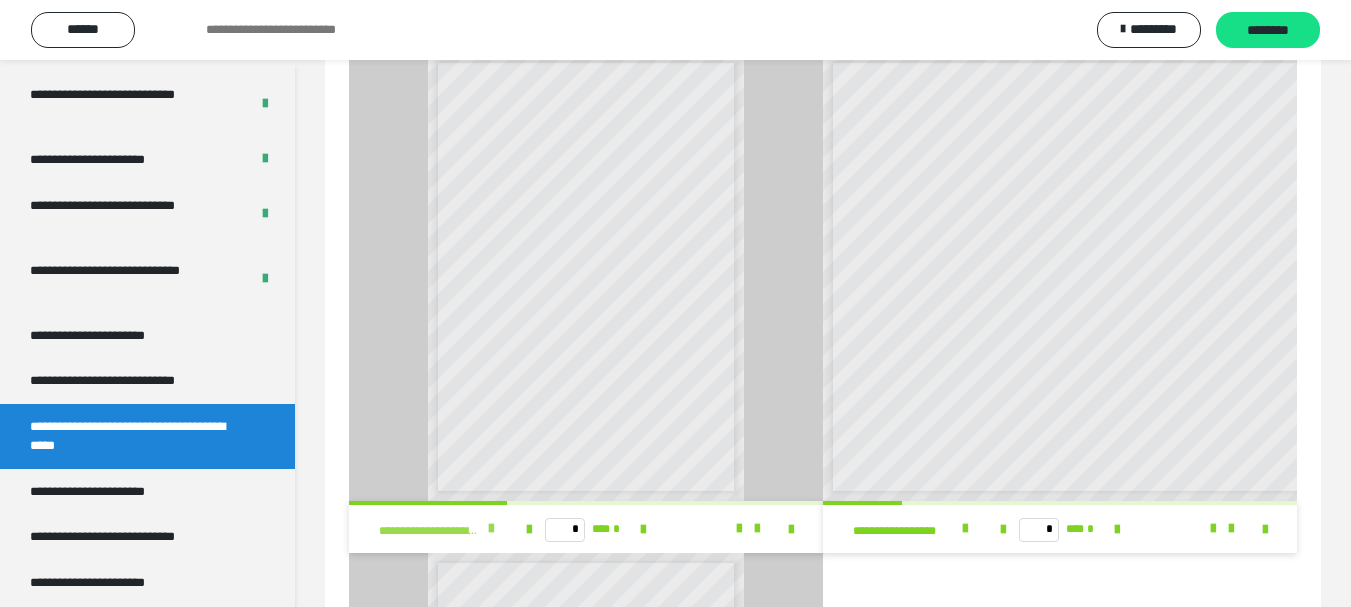 click at bounding box center (491, 529) 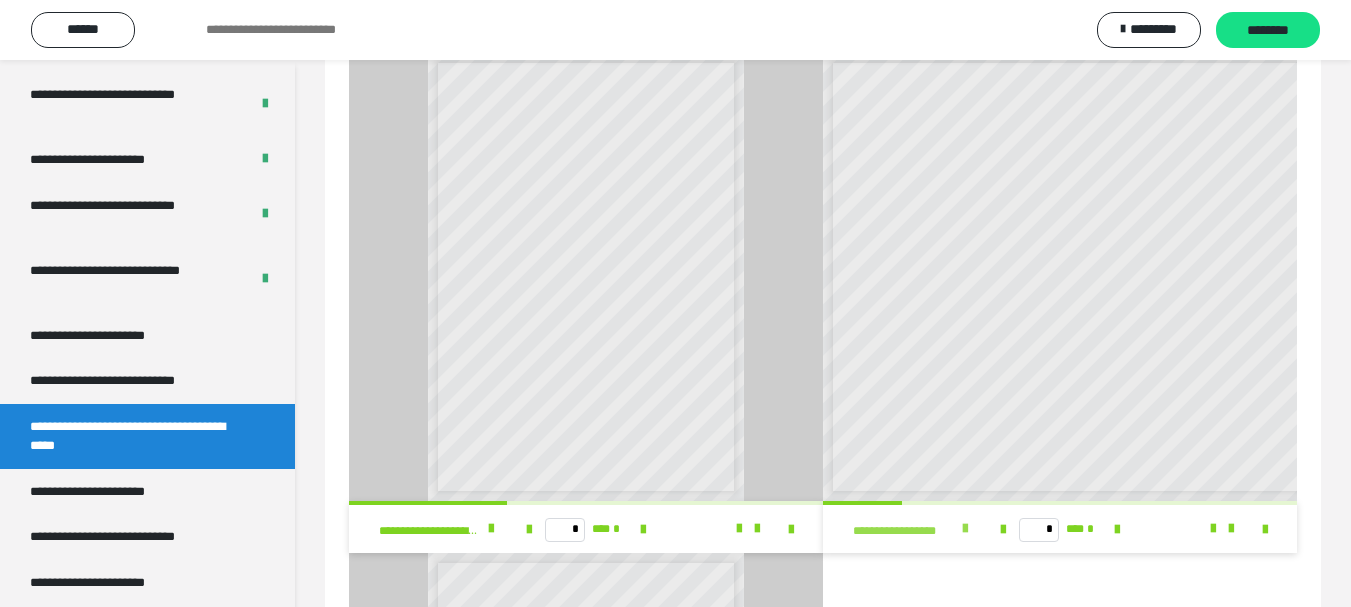 click at bounding box center (965, 529) 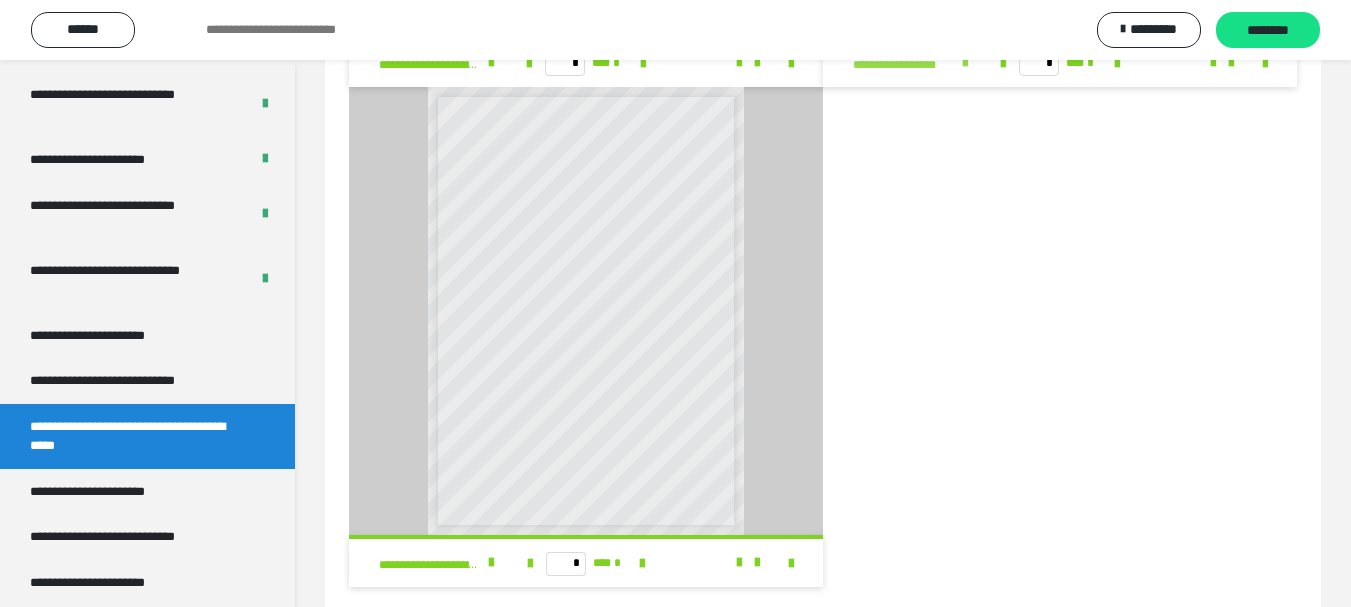 scroll, scrollTop: 588, scrollLeft: 0, axis: vertical 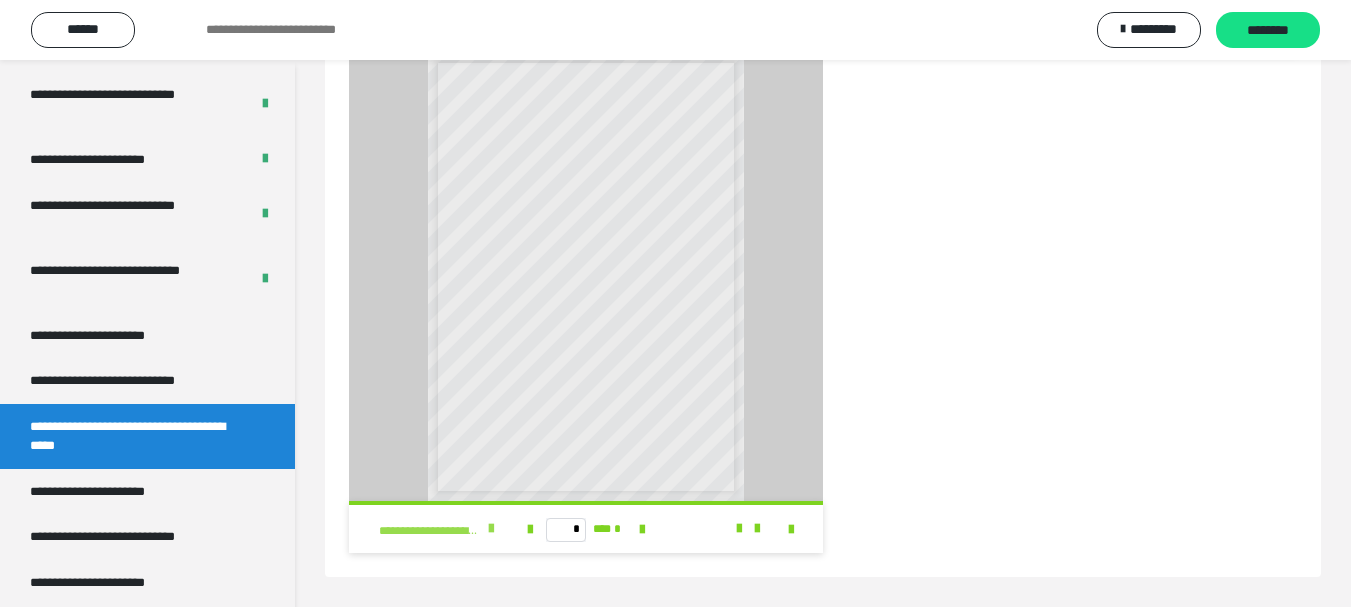 click at bounding box center [491, 529] 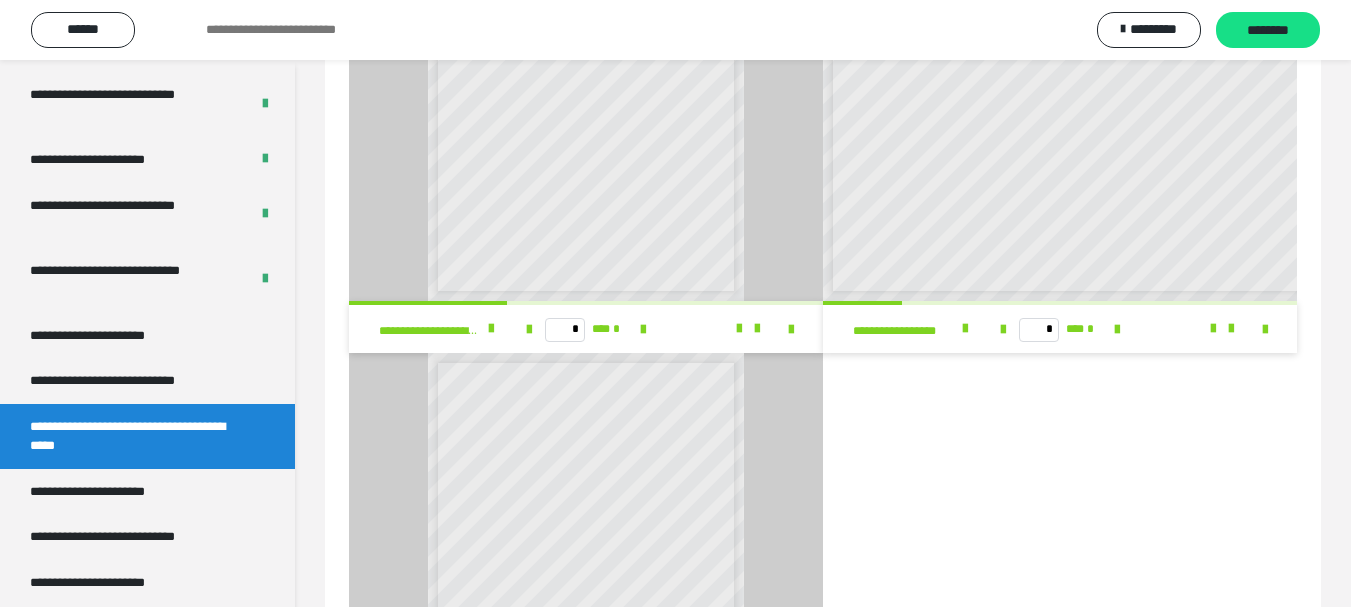 scroll, scrollTop: 0, scrollLeft: 0, axis: both 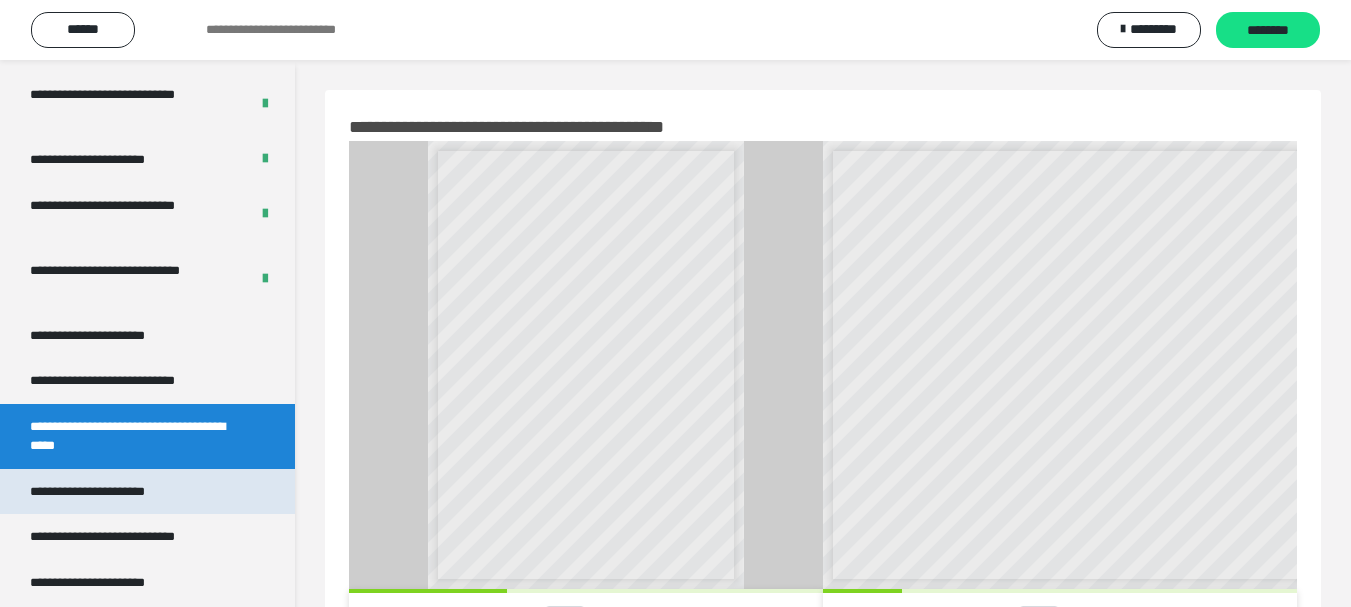 click on "**********" at bounding box center [110, 492] 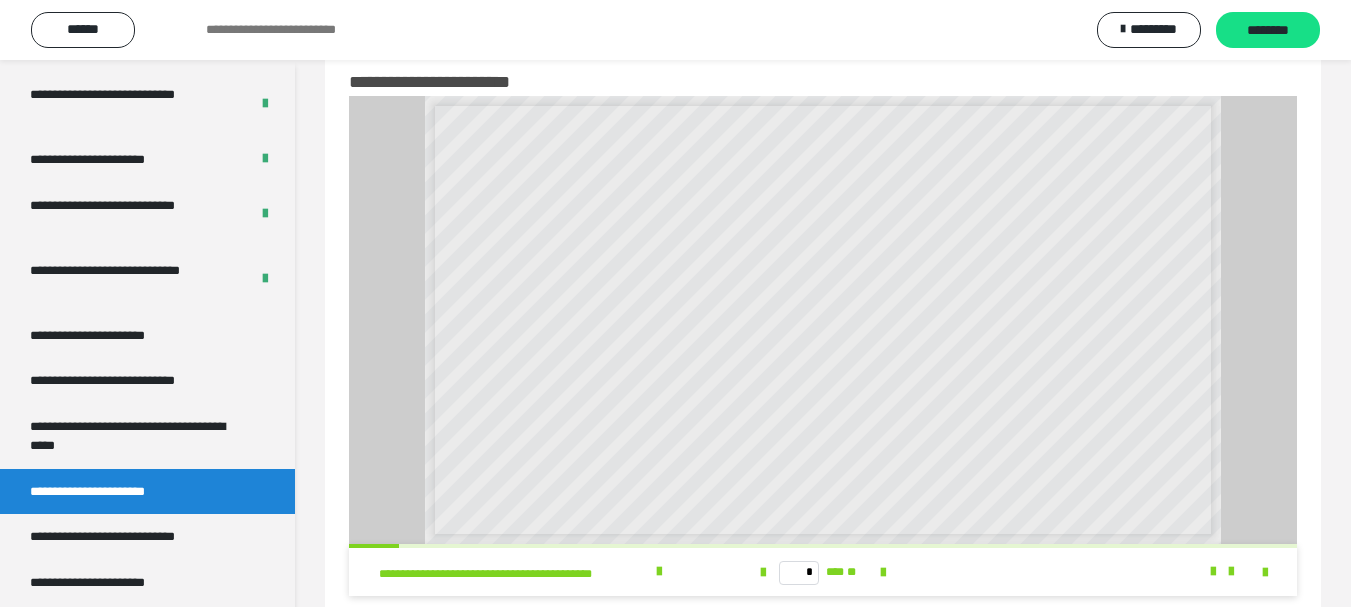 scroll, scrollTop: 88, scrollLeft: 0, axis: vertical 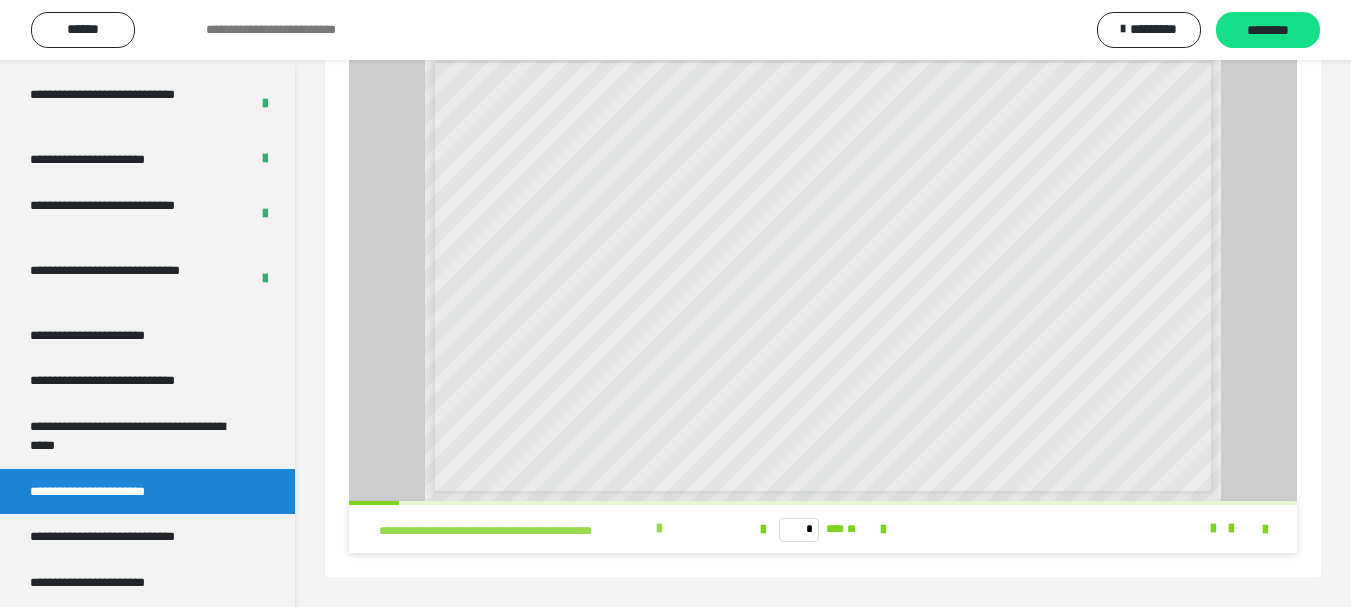 click at bounding box center (659, 529) 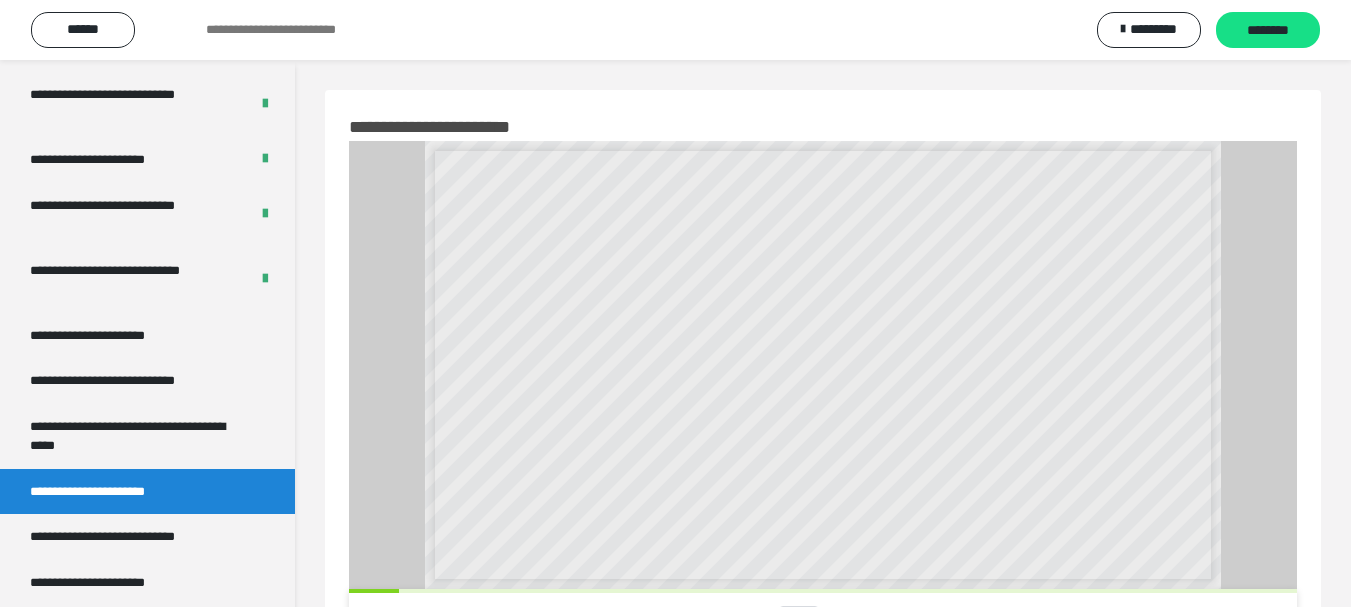 scroll, scrollTop: 88, scrollLeft: 0, axis: vertical 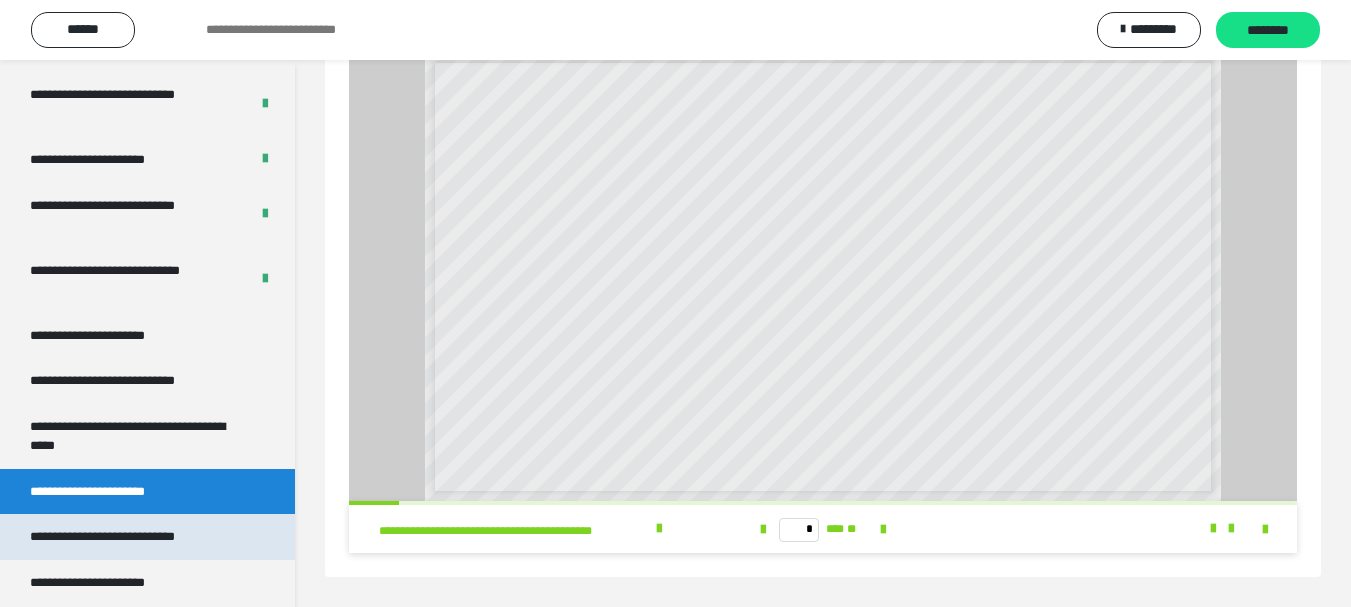 click on "**********" at bounding box center (131, 537) 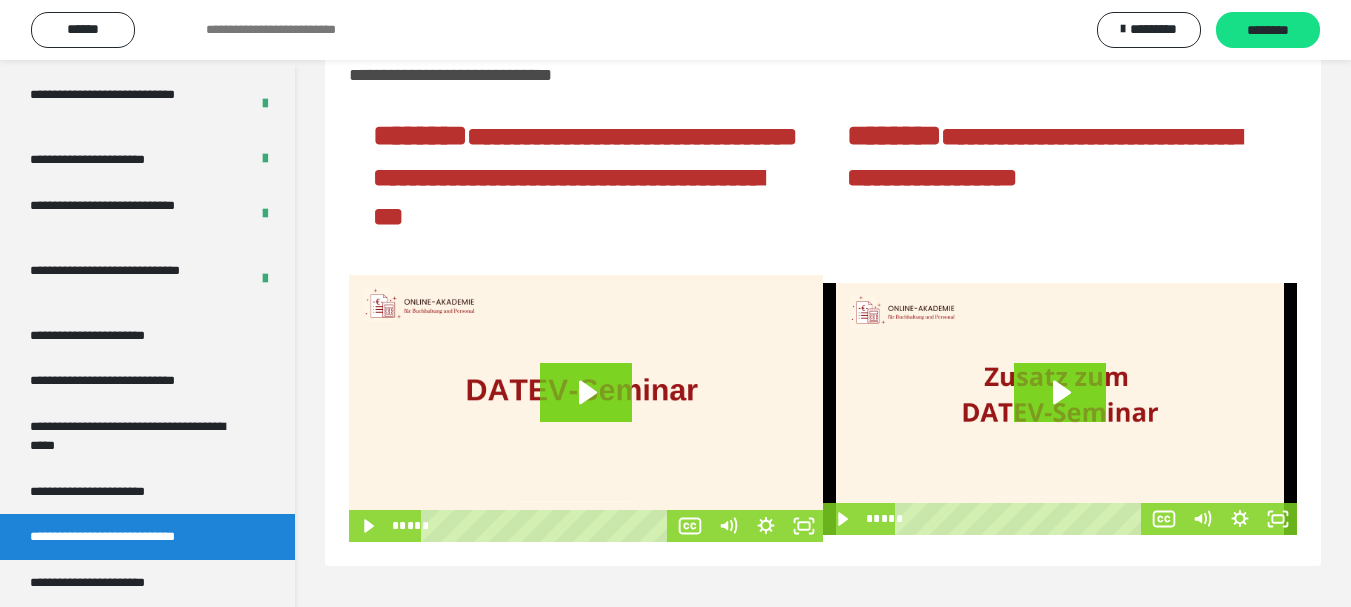 scroll, scrollTop: 80, scrollLeft: 0, axis: vertical 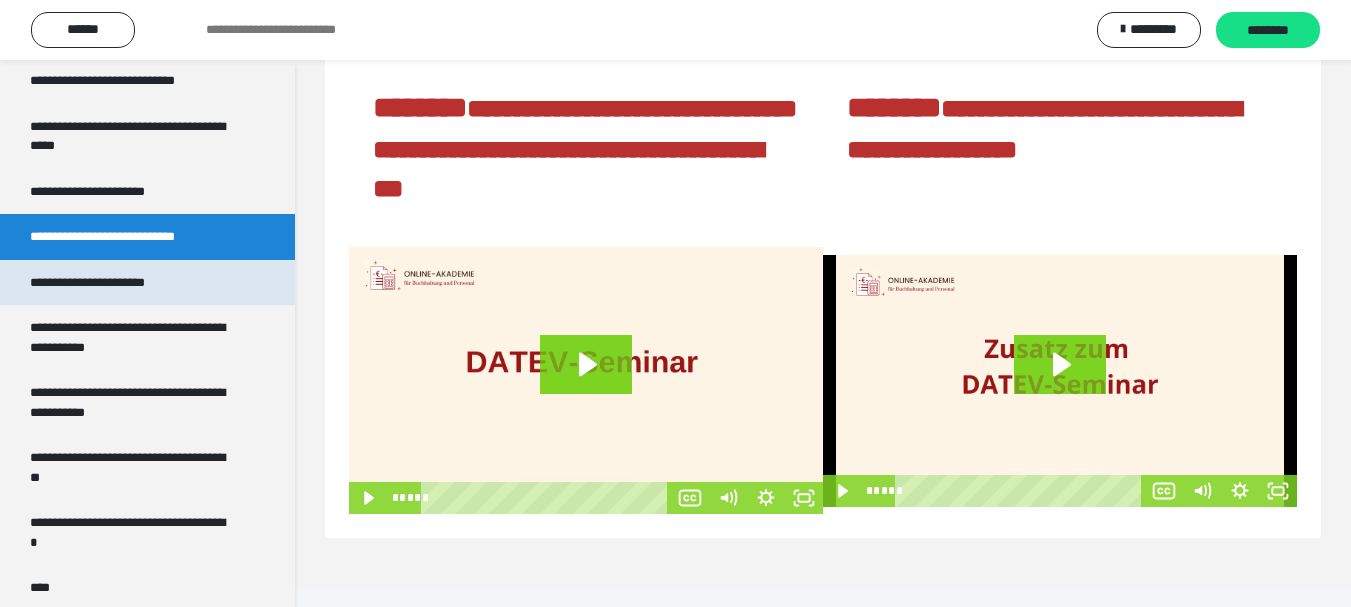 click on "**********" at bounding box center (111, 283) 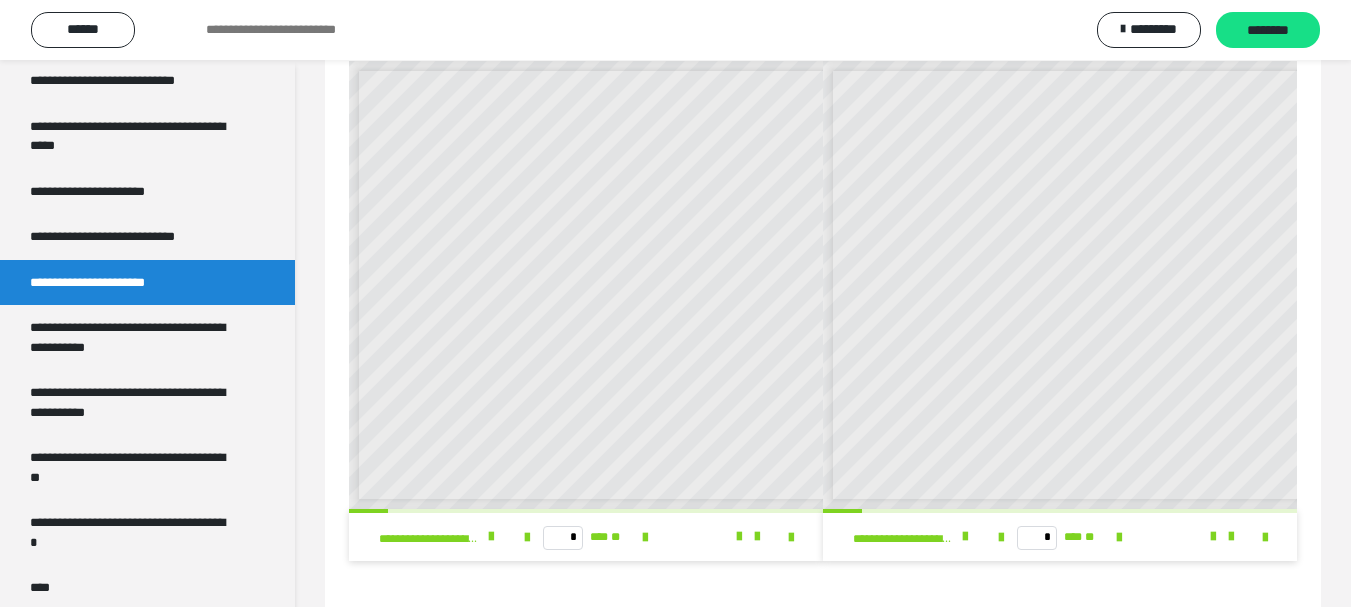 scroll, scrollTop: 8, scrollLeft: 0, axis: vertical 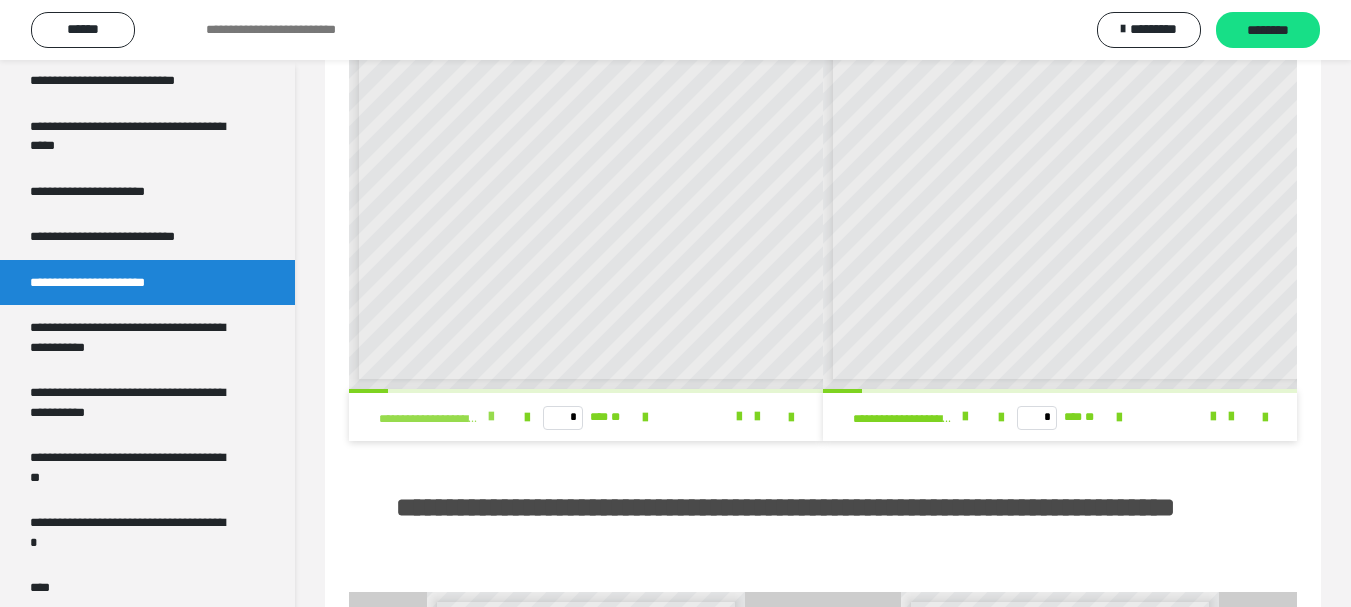 click at bounding box center (491, 417) 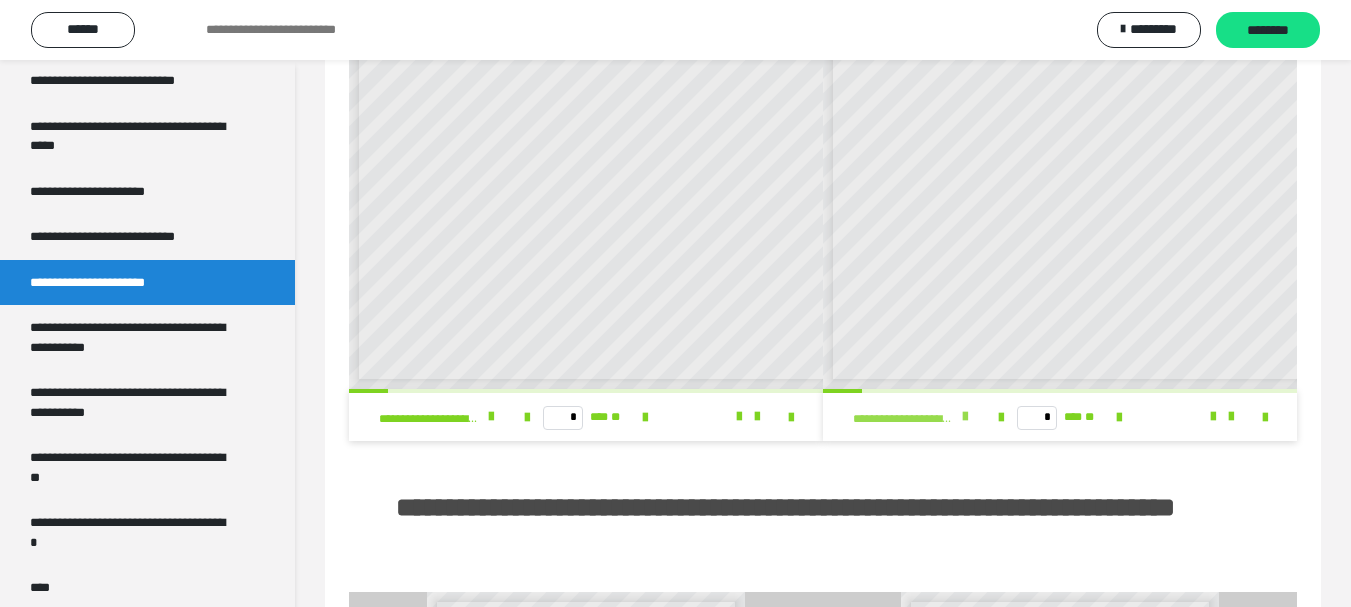 click at bounding box center (965, 417) 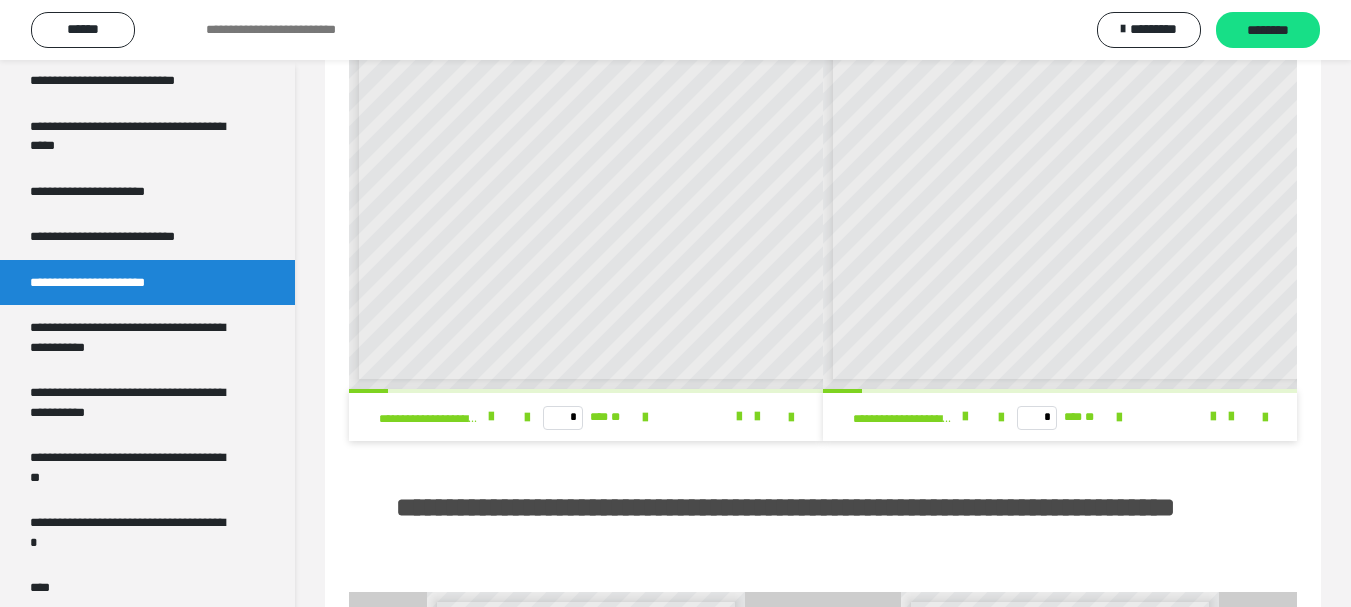 scroll, scrollTop: 0, scrollLeft: 0, axis: both 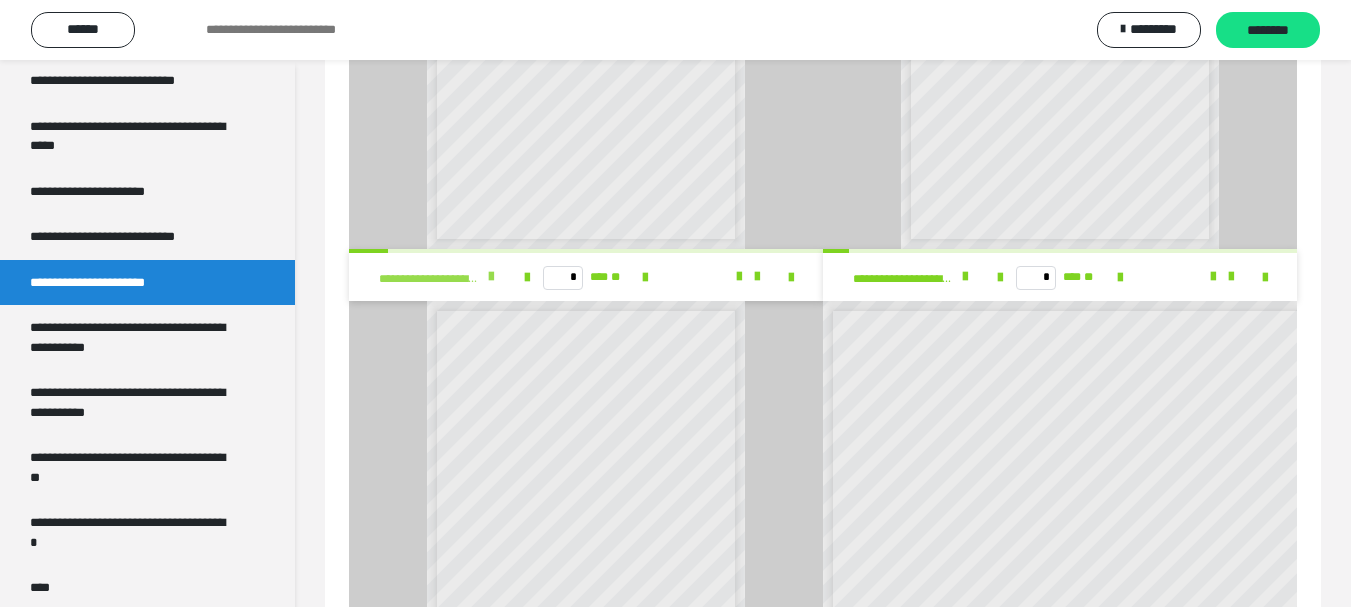 click at bounding box center [491, 277] 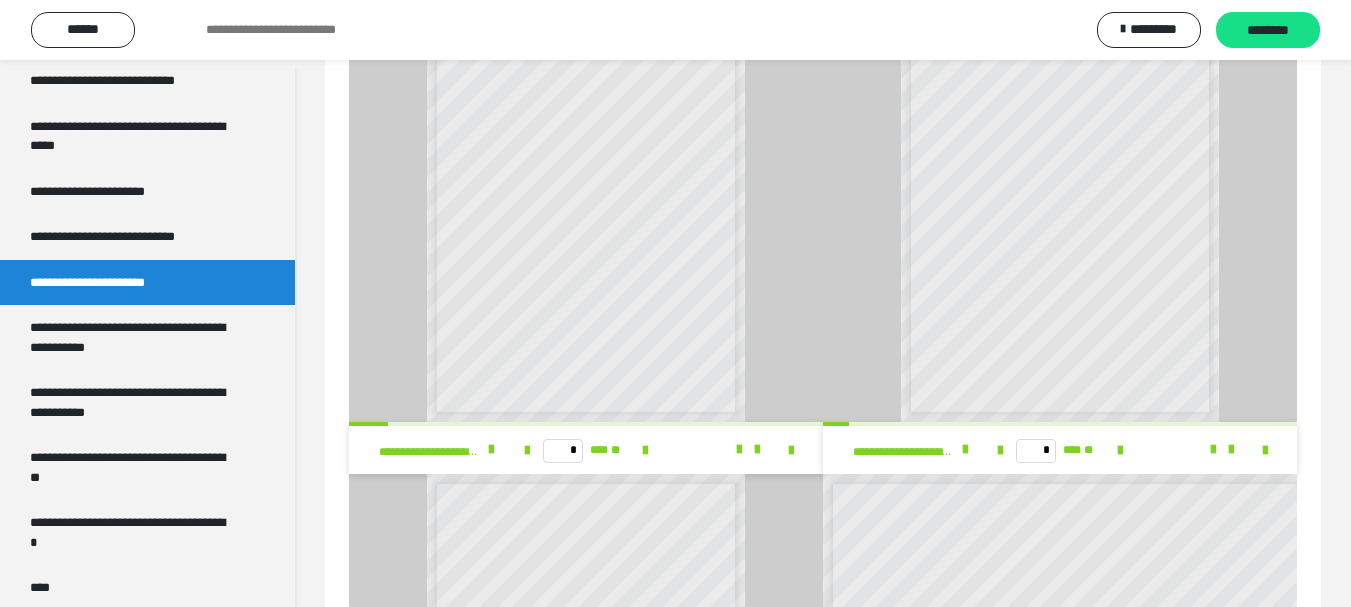 scroll, scrollTop: 1000, scrollLeft: 0, axis: vertical 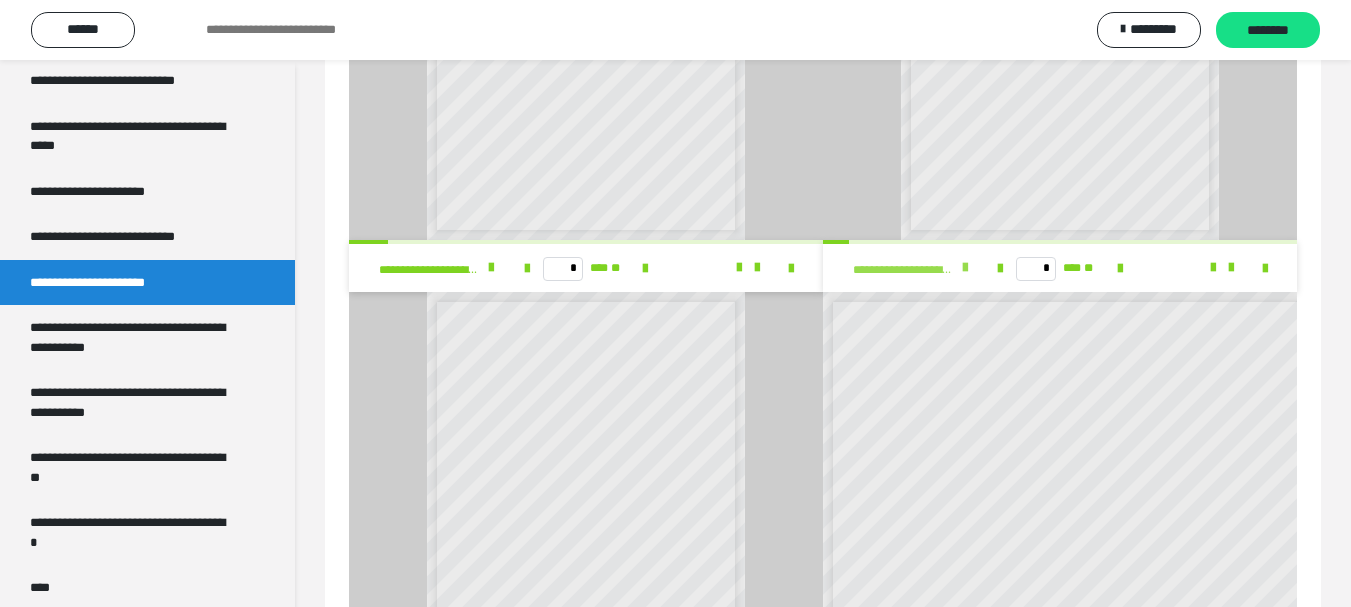 click on "**********" at bounding box center (916, 268) 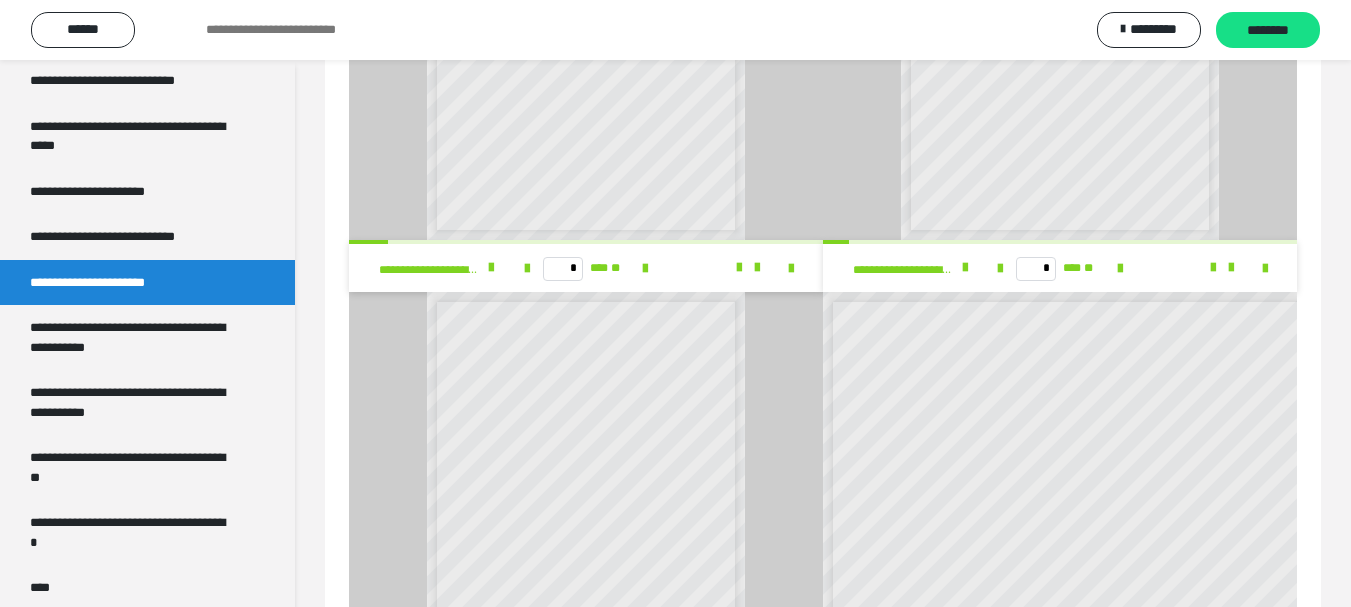 scroll, scrollTop: 7, scrollLeft: 0, axis: vertical 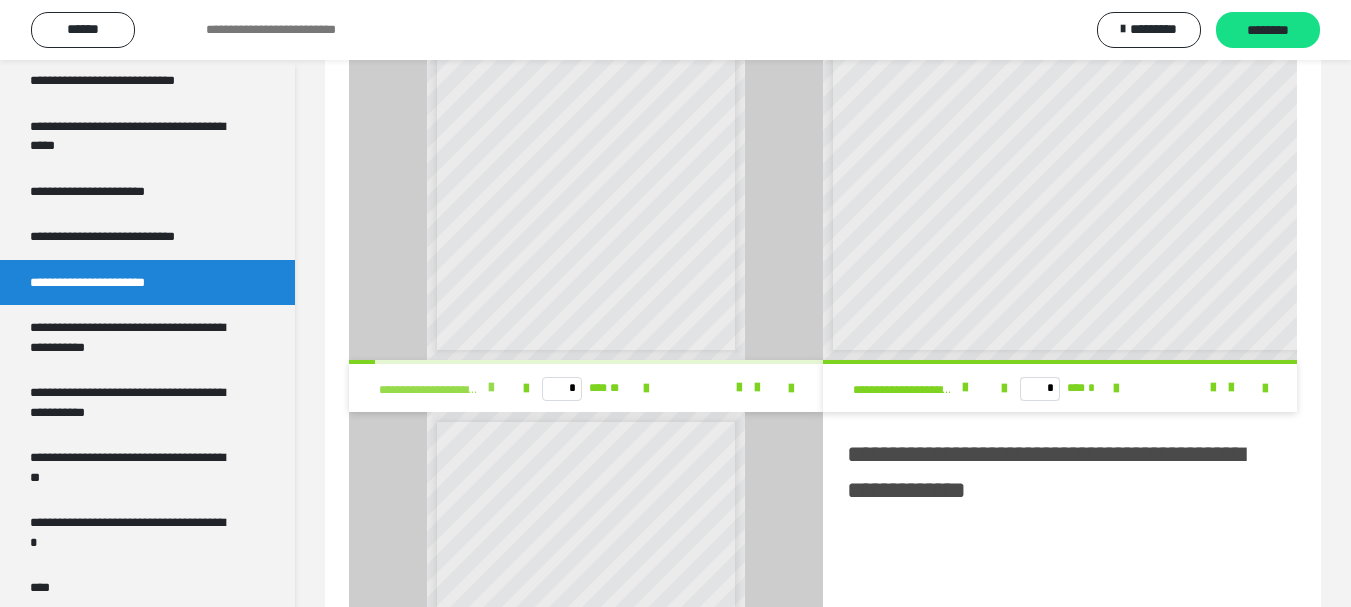 click at bounding box center [491, 388] 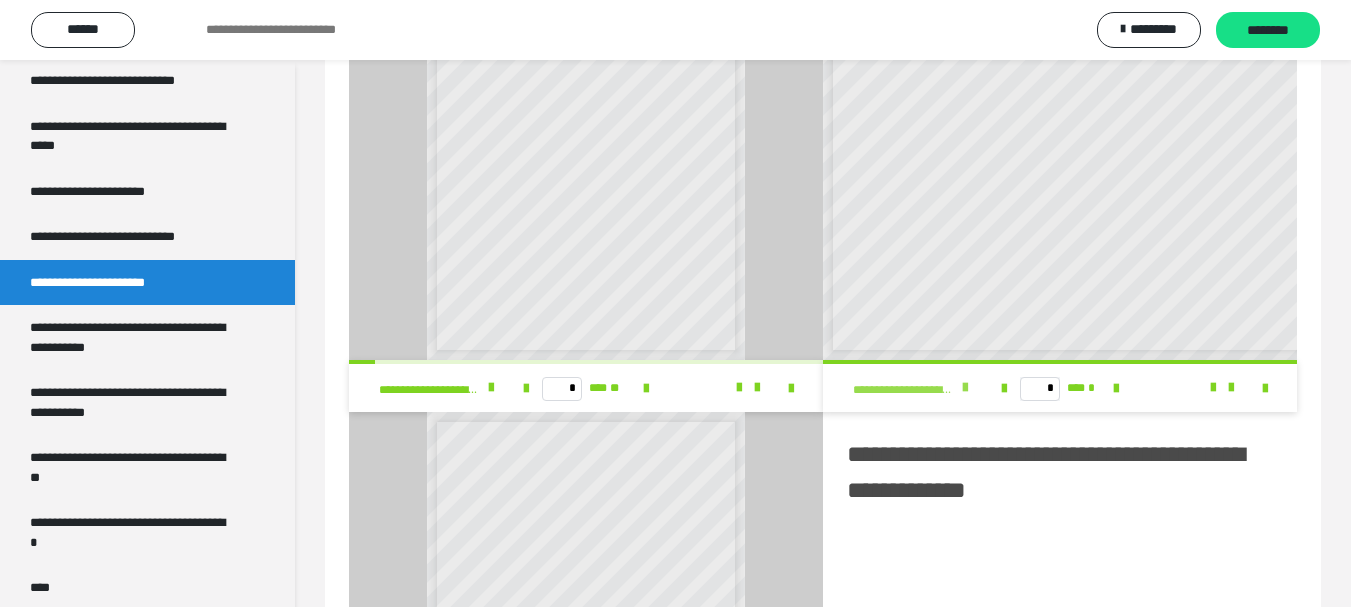 click at bounding box center [965, 388] 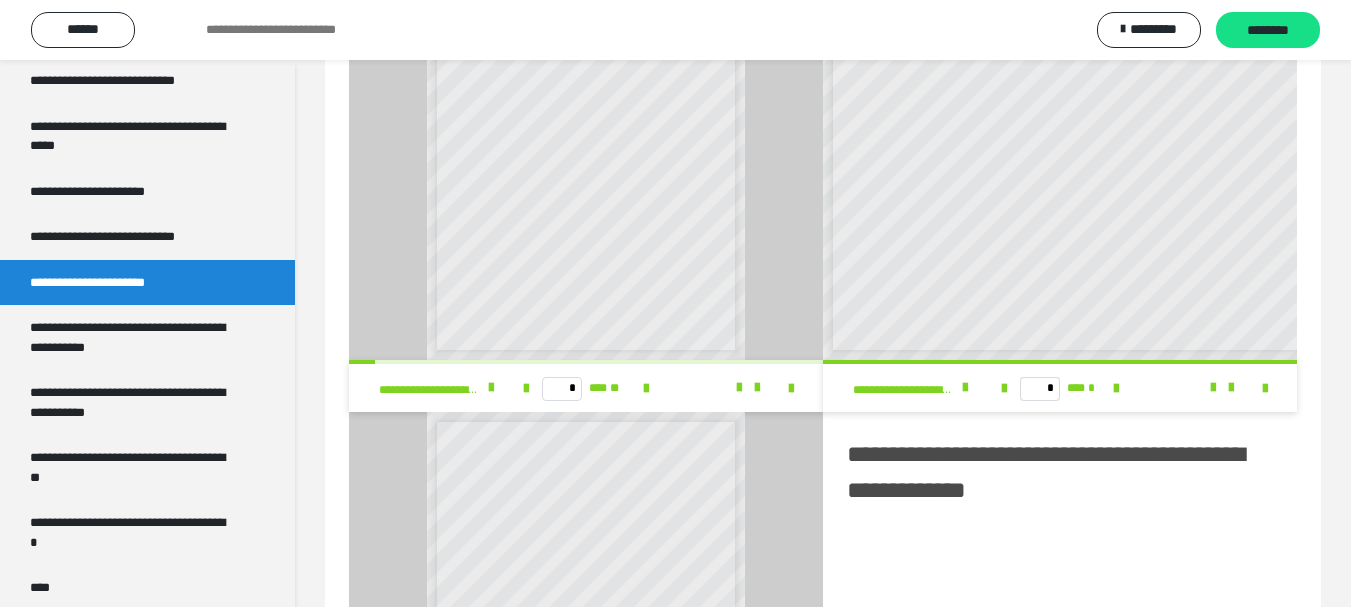 scroll, scrollTop: 7, scrollLeft: 0, axis: vertical 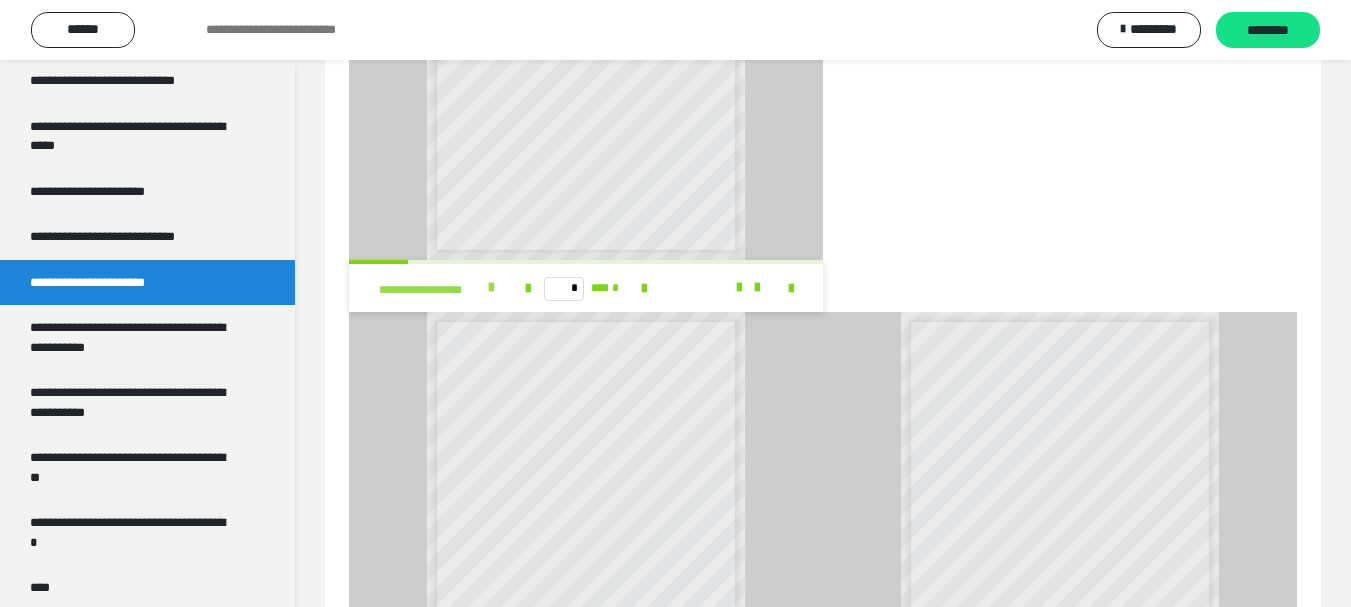 click at bounding box center [491, 288] 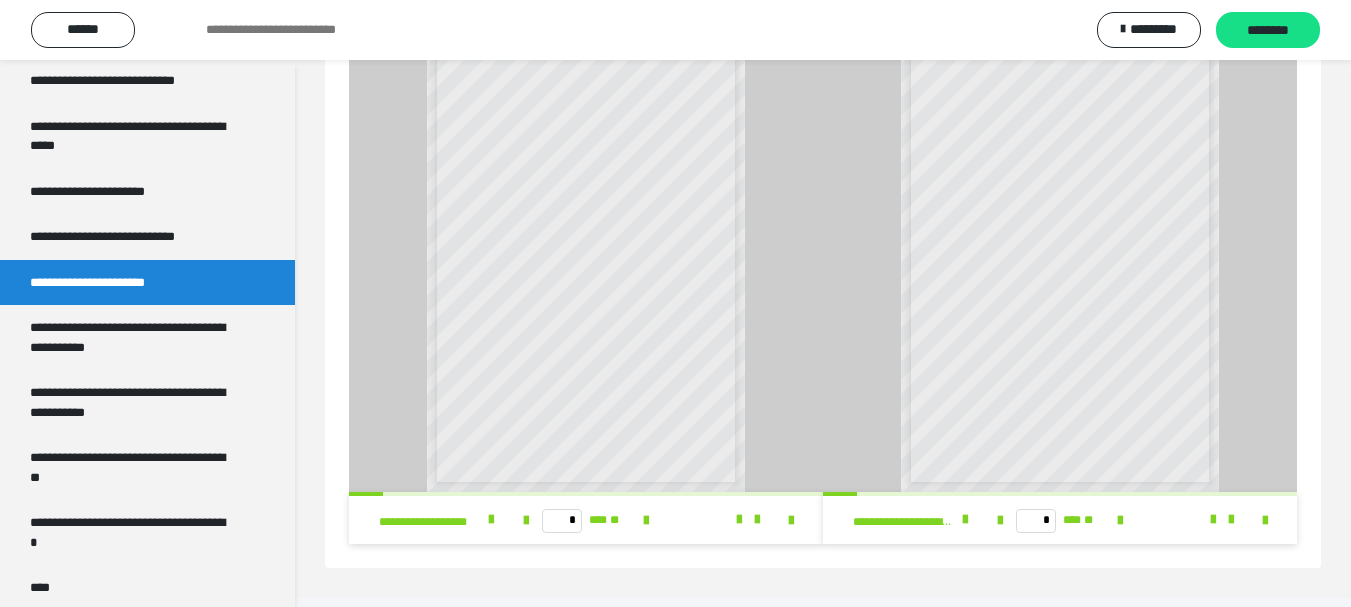 scroll, scrollTop: 2280, scrollLeft: 0, axis: vertical 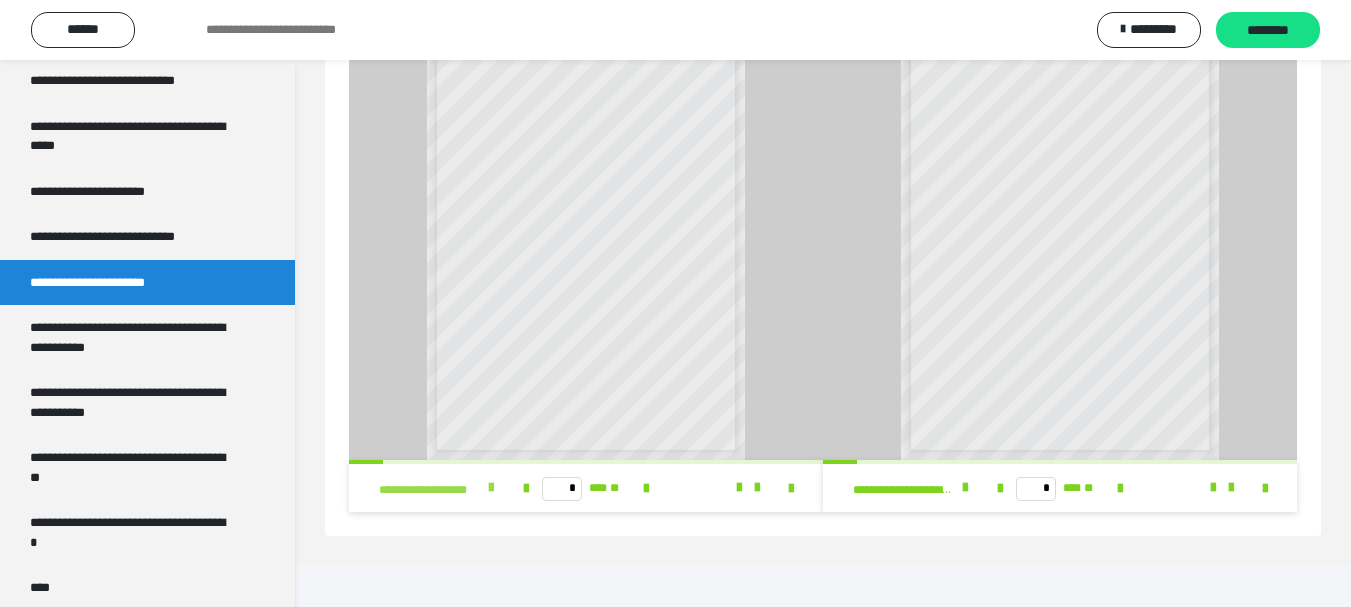 click at bounding box center (491, 488) 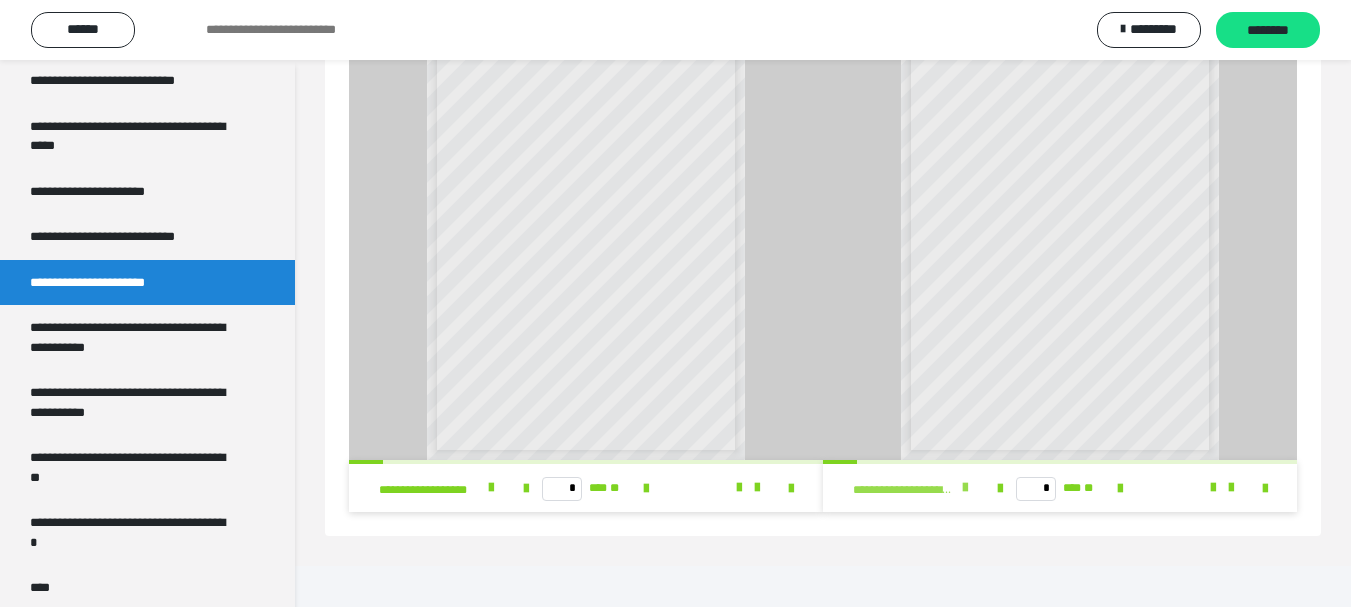 click at bounding box center [965, 488] 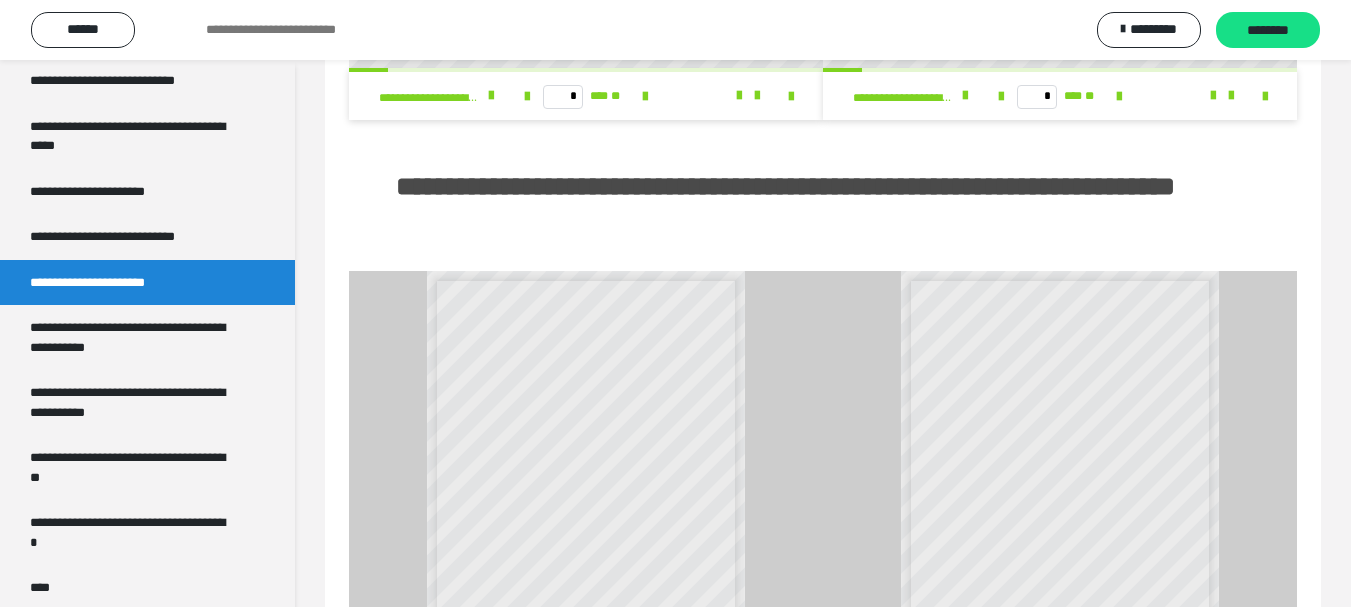 scroll, scrollTop: 0, scrollLeft: 0, axis: both 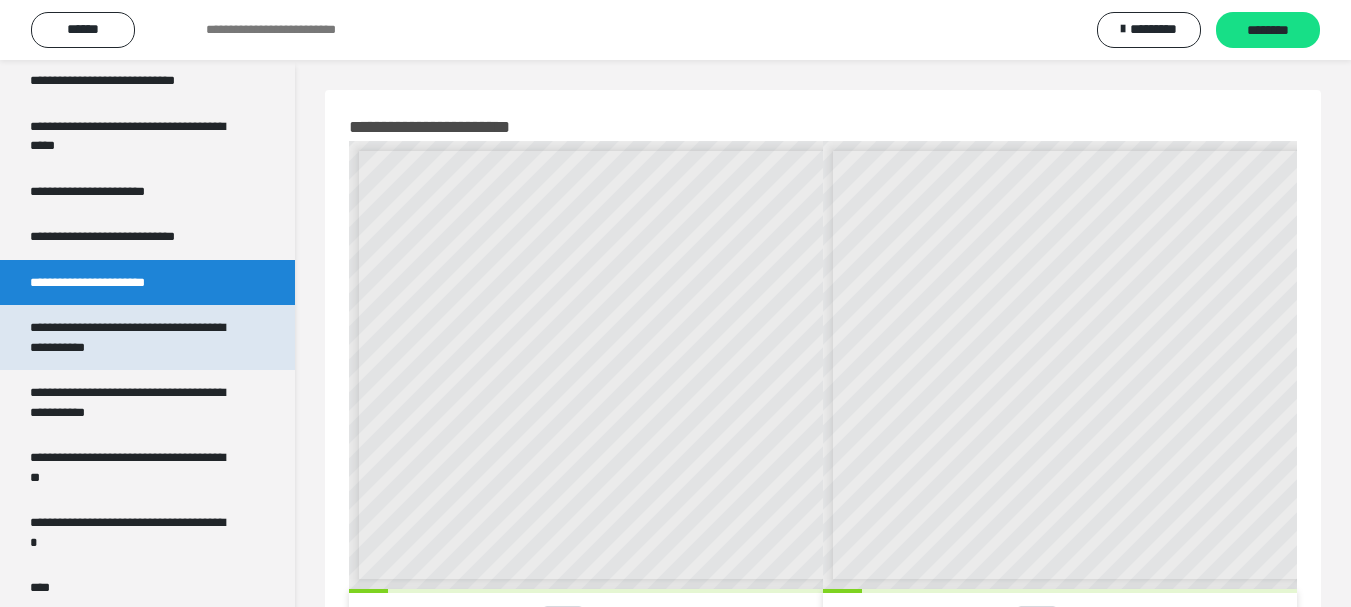 click on "**********" at bounding box center [132, 337] 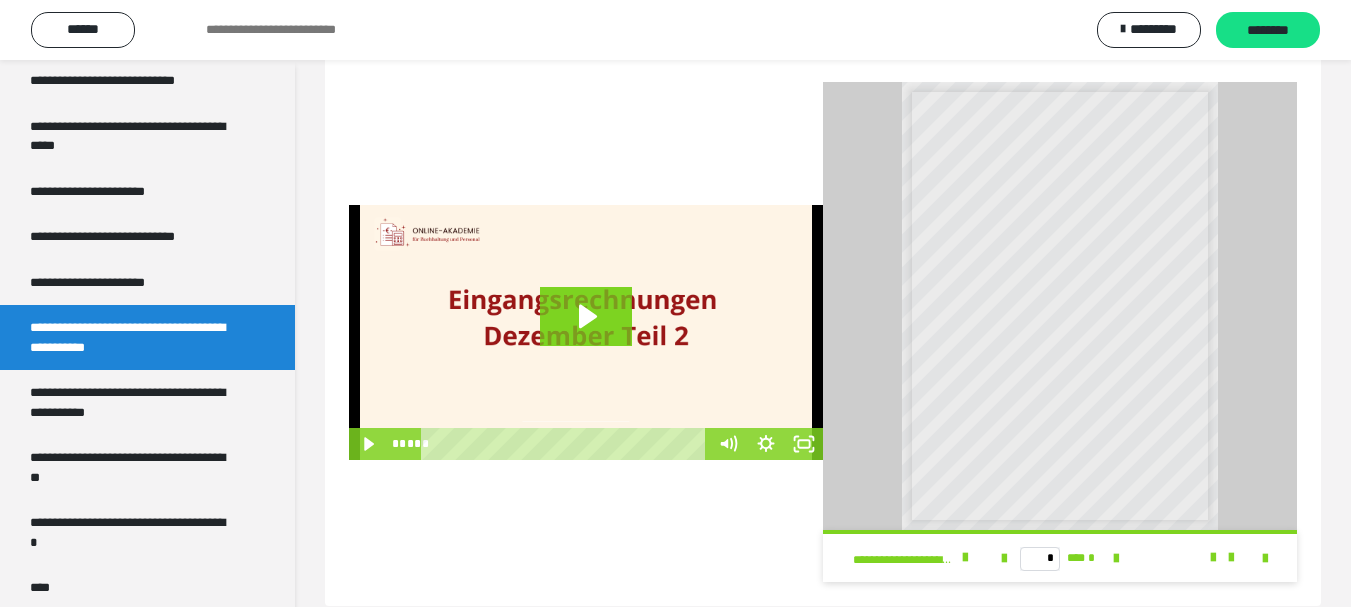 scroll, scrollTop: 539, scrollLeft: 0, axis: vertical 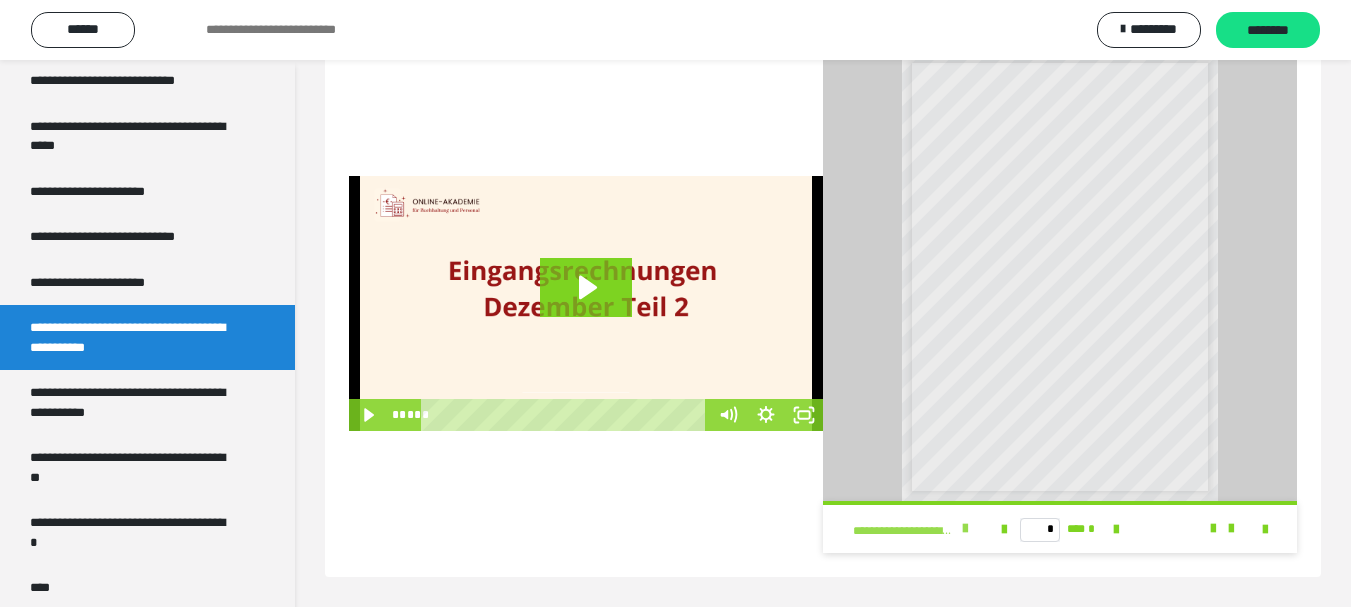 click at bounding box center [965, 529] 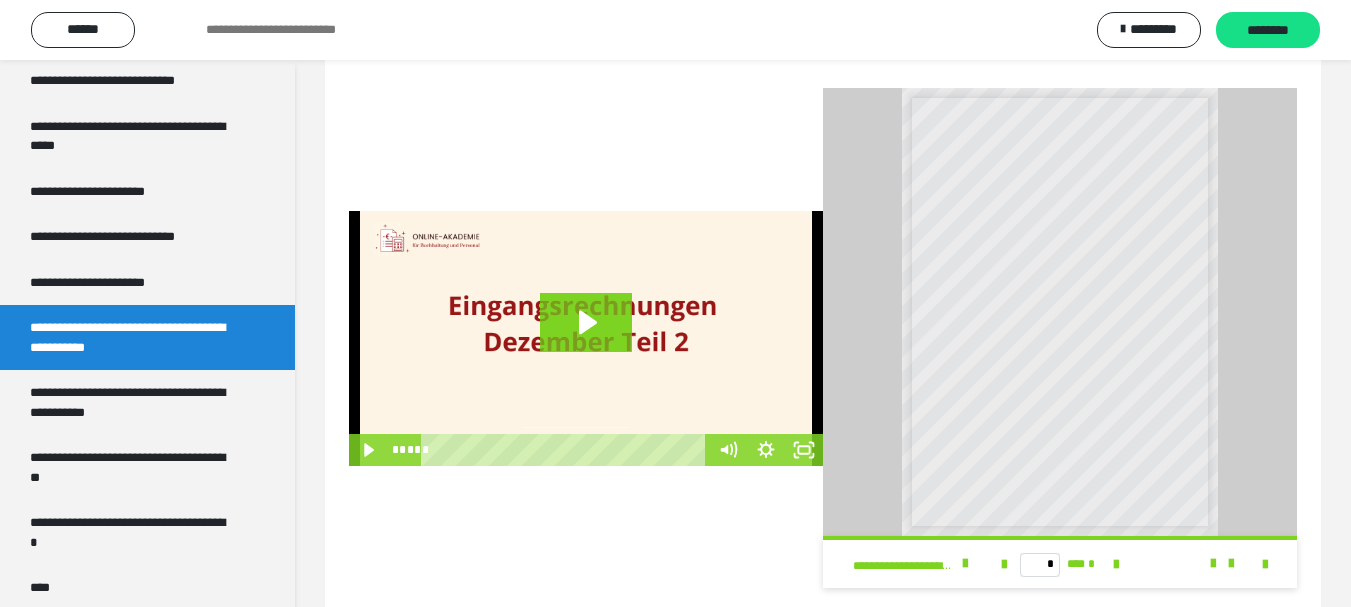scroll, scrollTop: 539, scrollLeft: 0, axis: vertical 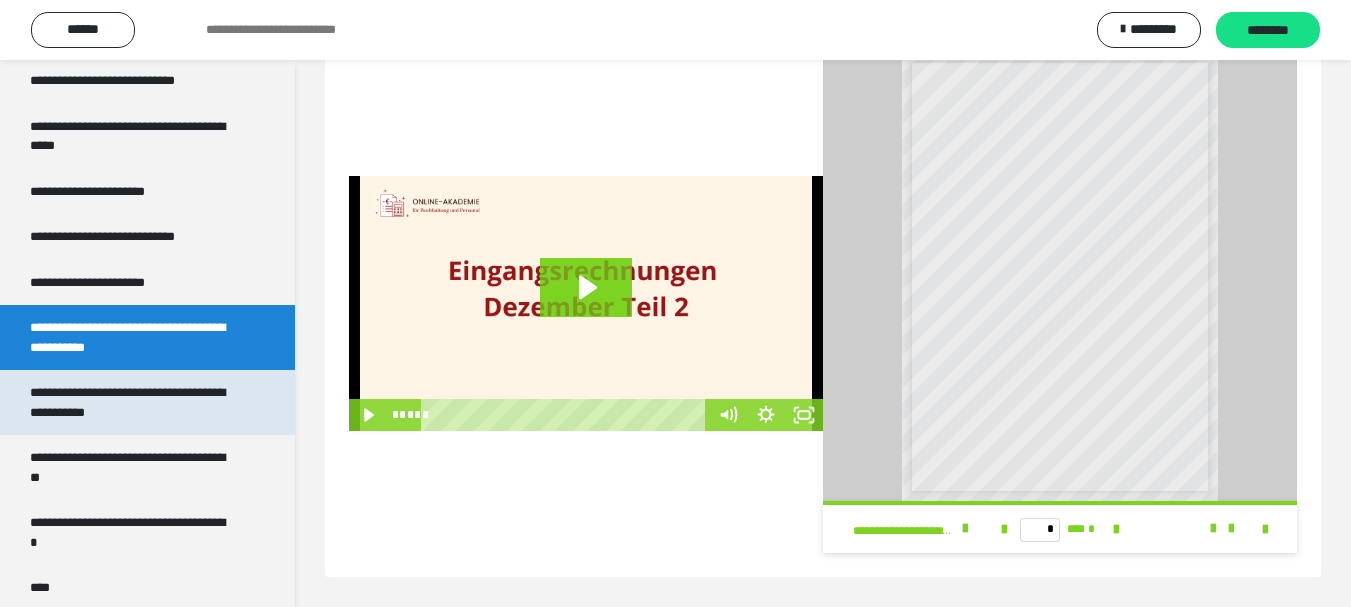 click on "**********" at bounding box center (132, 402) 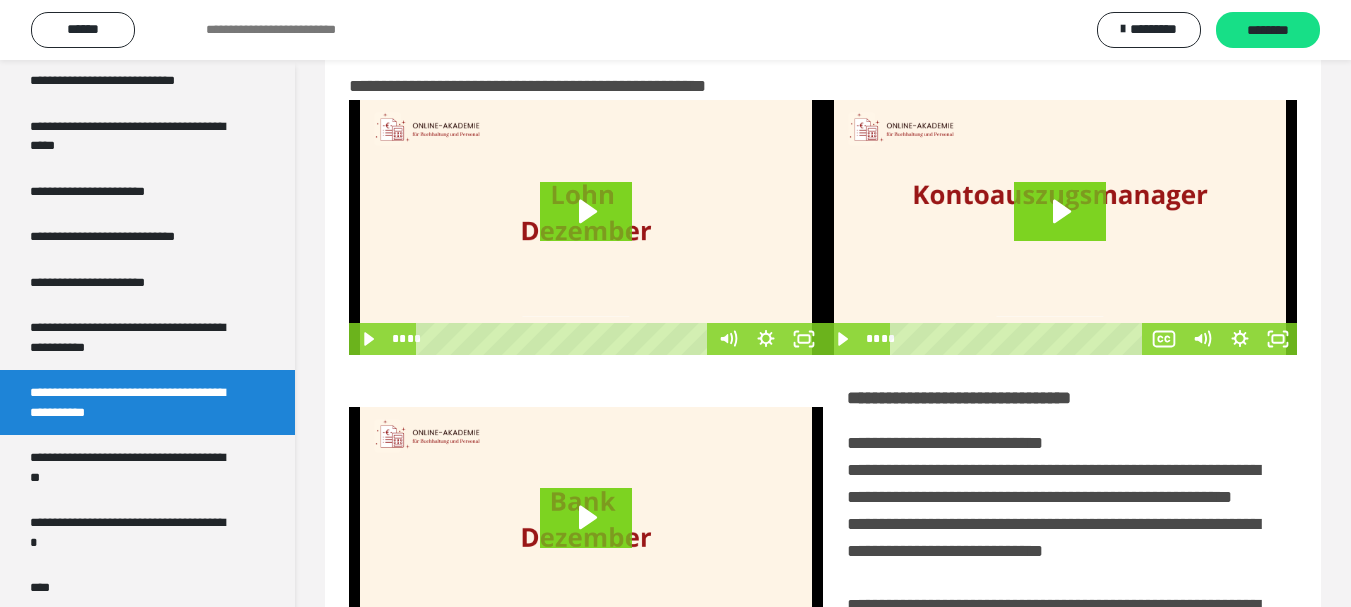 scroll, scrollTop: 0, scrollLeft: 0, axis: both 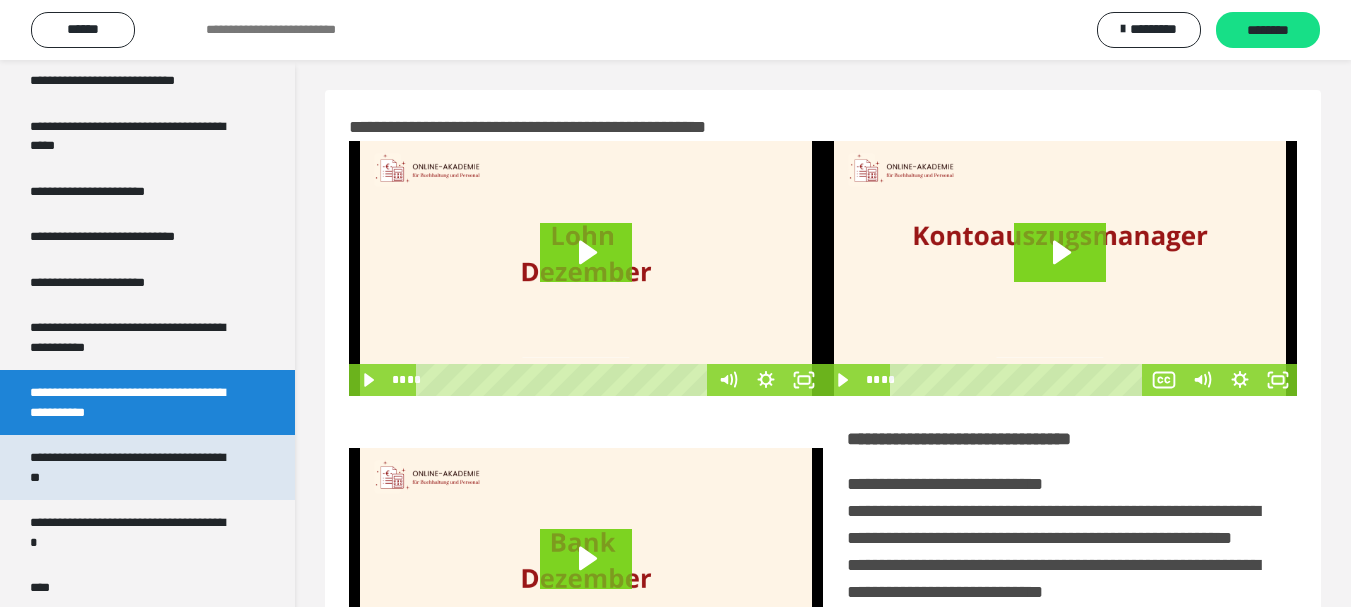 click on "**********" at bounding box center (132, 467) 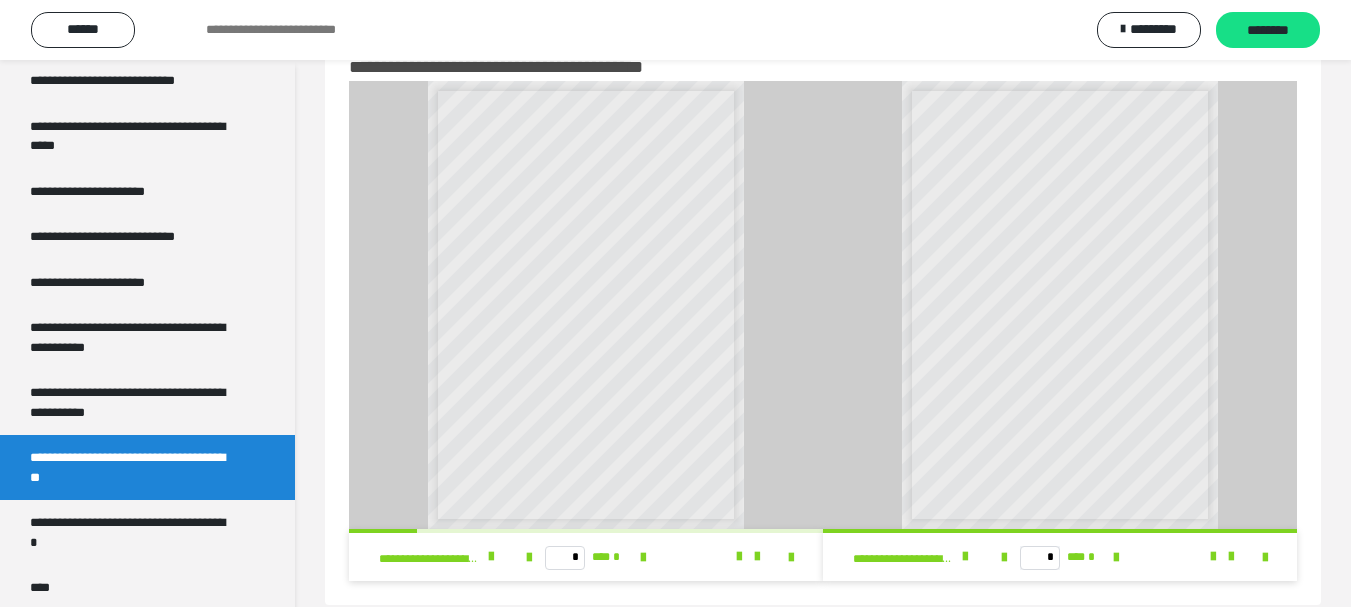 scroll, scrollTop: 88, scrollLeft: 0, axis: vertical 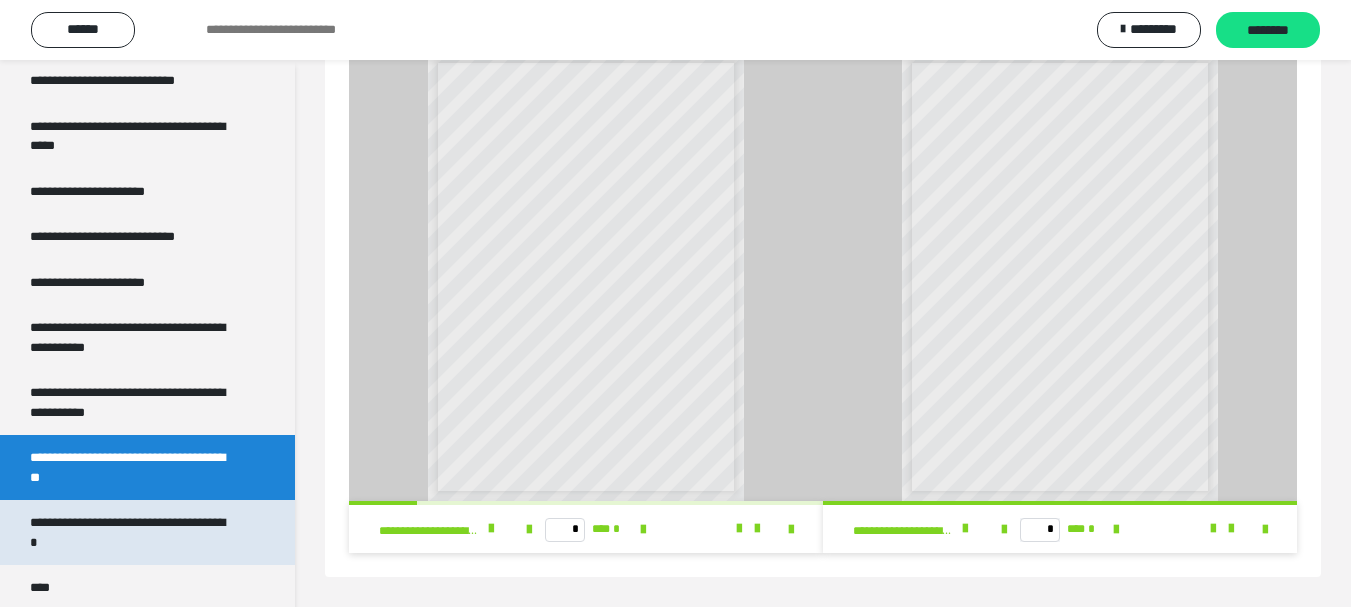 click on "**********" at bounding box center (132, 532) 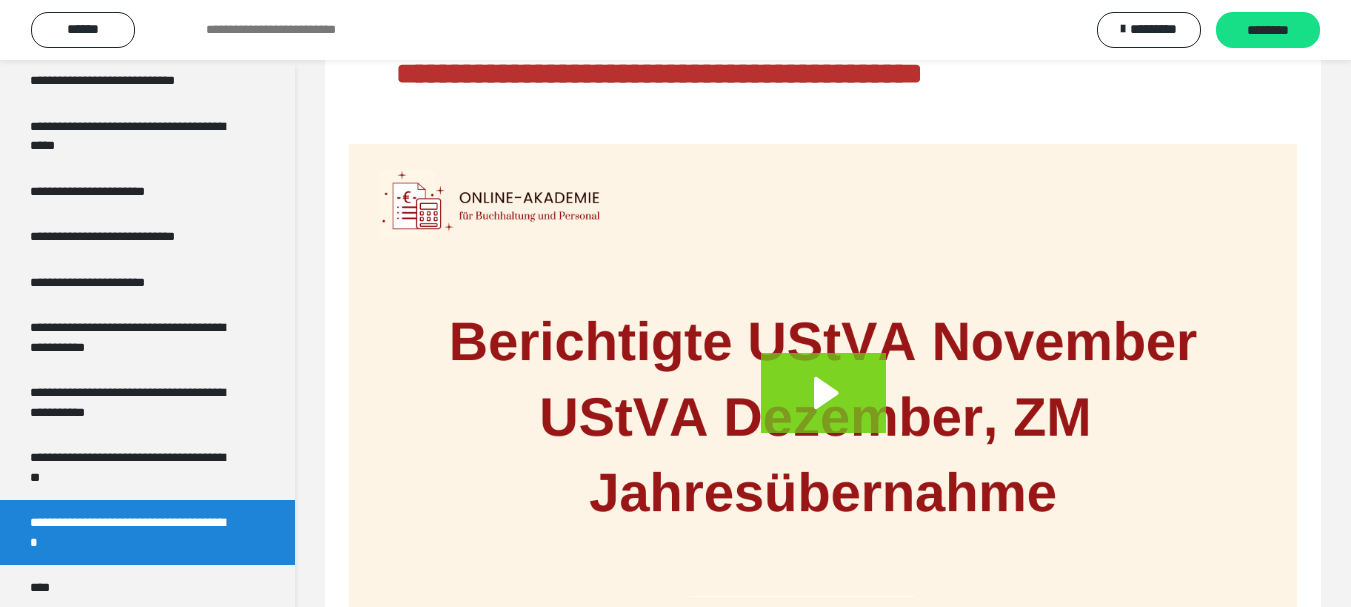 scroll, scrollTop: 322, scrollLeft: 0, axis: vertical 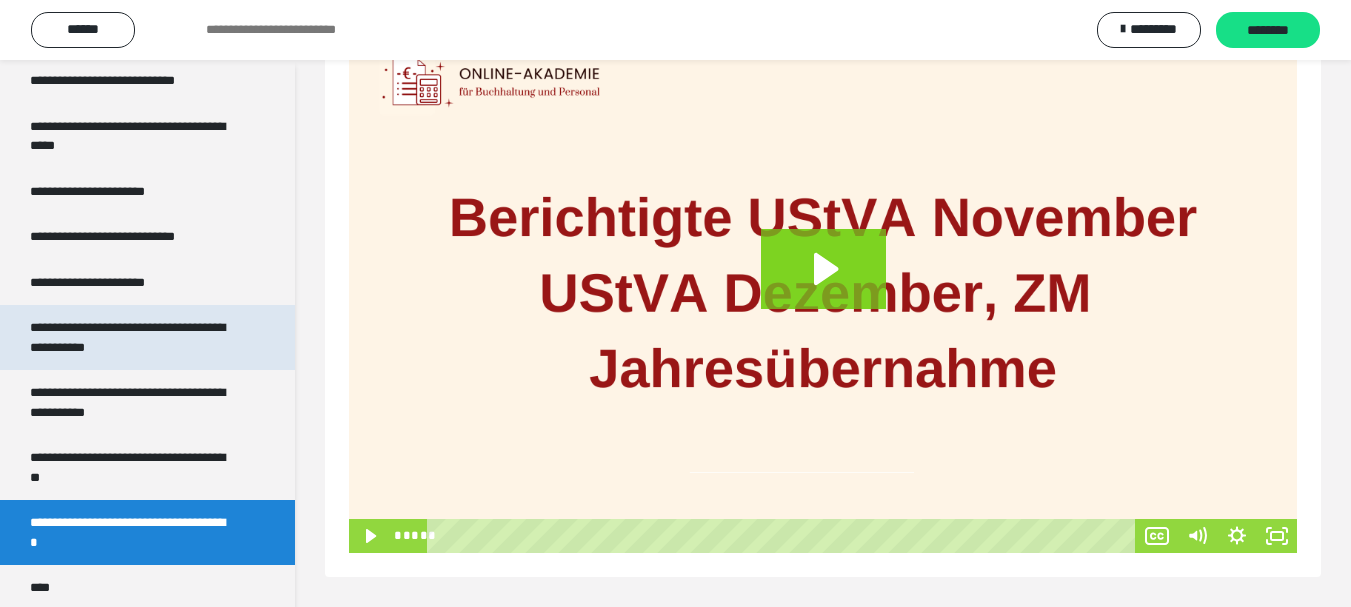click on "**********" at bounding box center [132, 337] 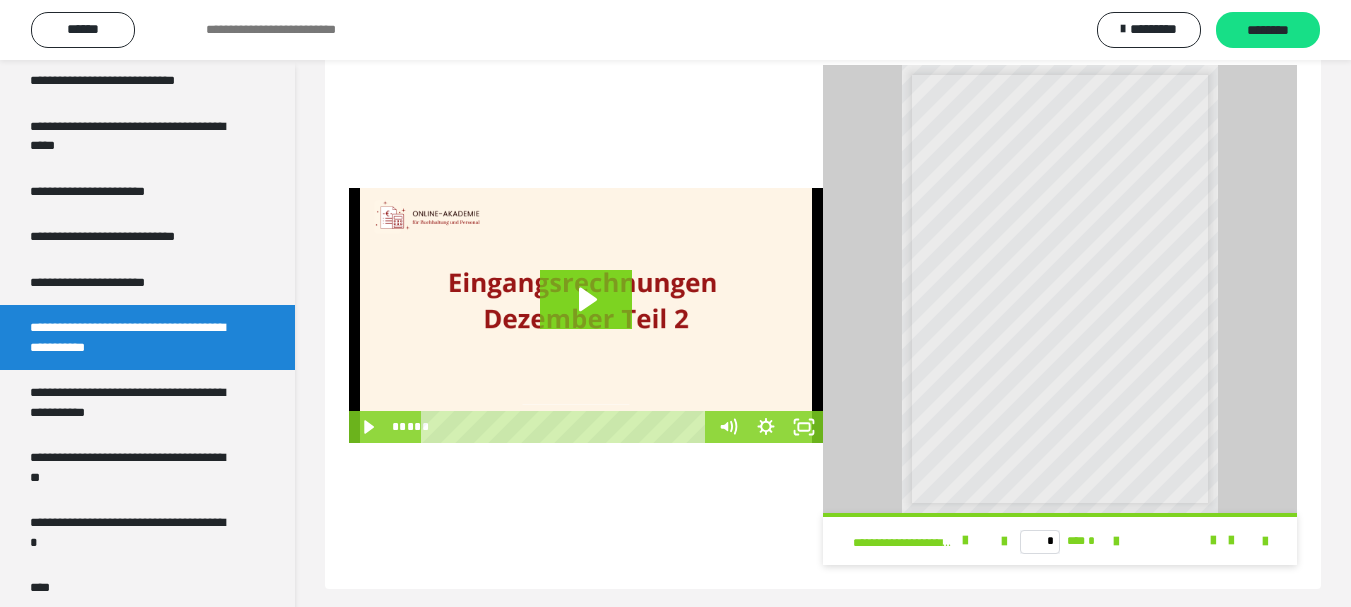 scroll, scrollTop: 539, scrollLeft: 0, axis: vertical 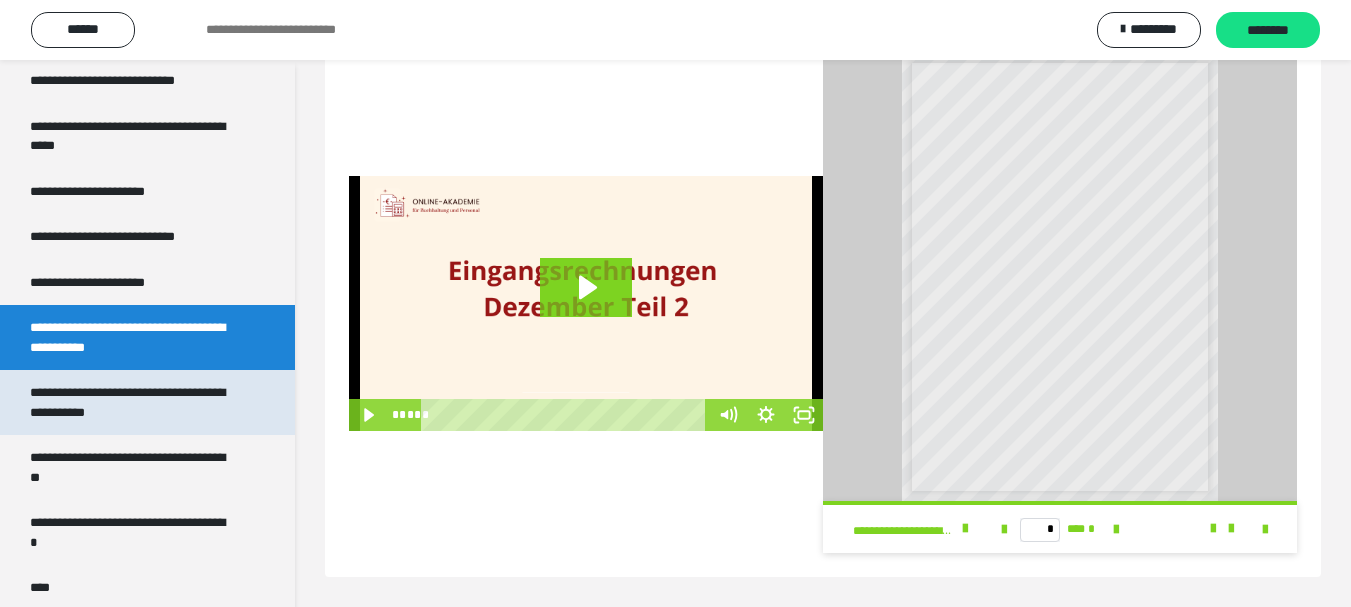 click on "**********" at bounding box center [132, 402] 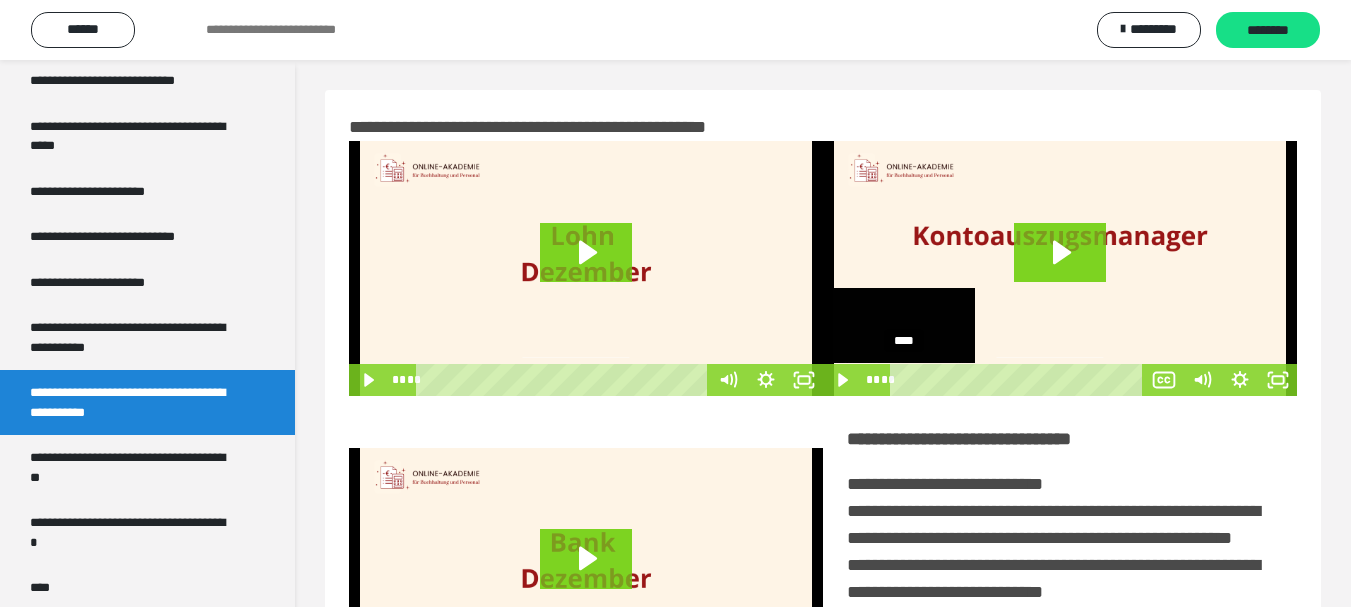 scroll, scrollTop: 537, scrollLeft: 0, axis: vertical 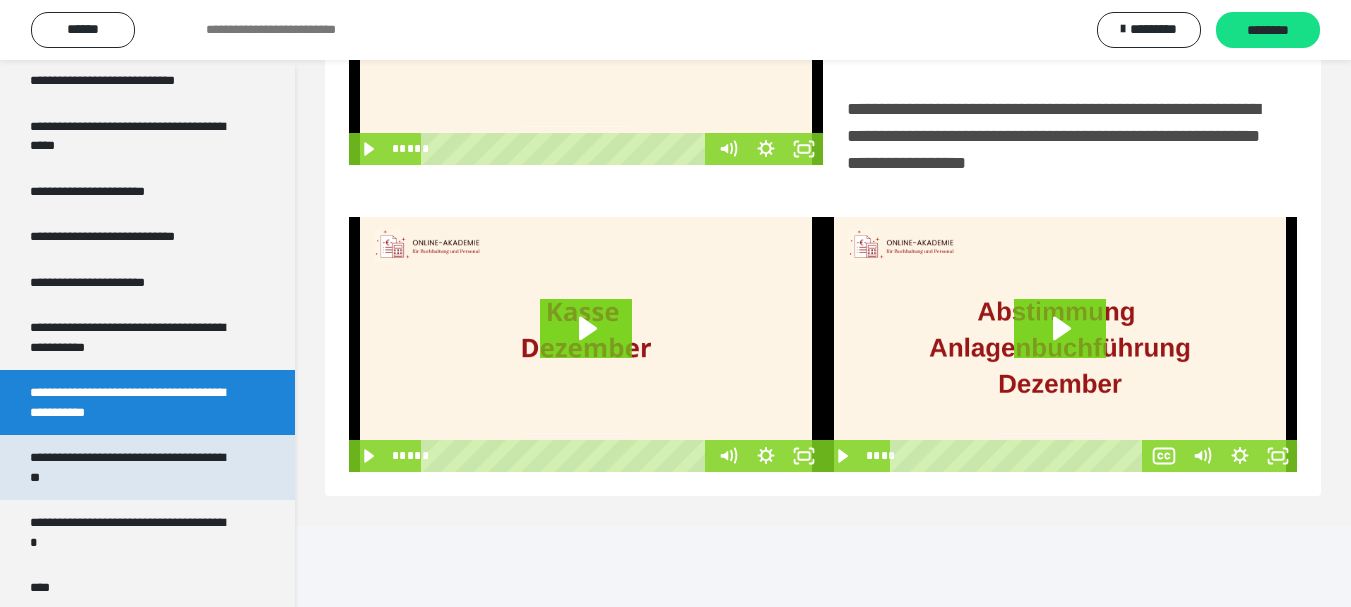 click on "**********" at bounding box center [132, 467] 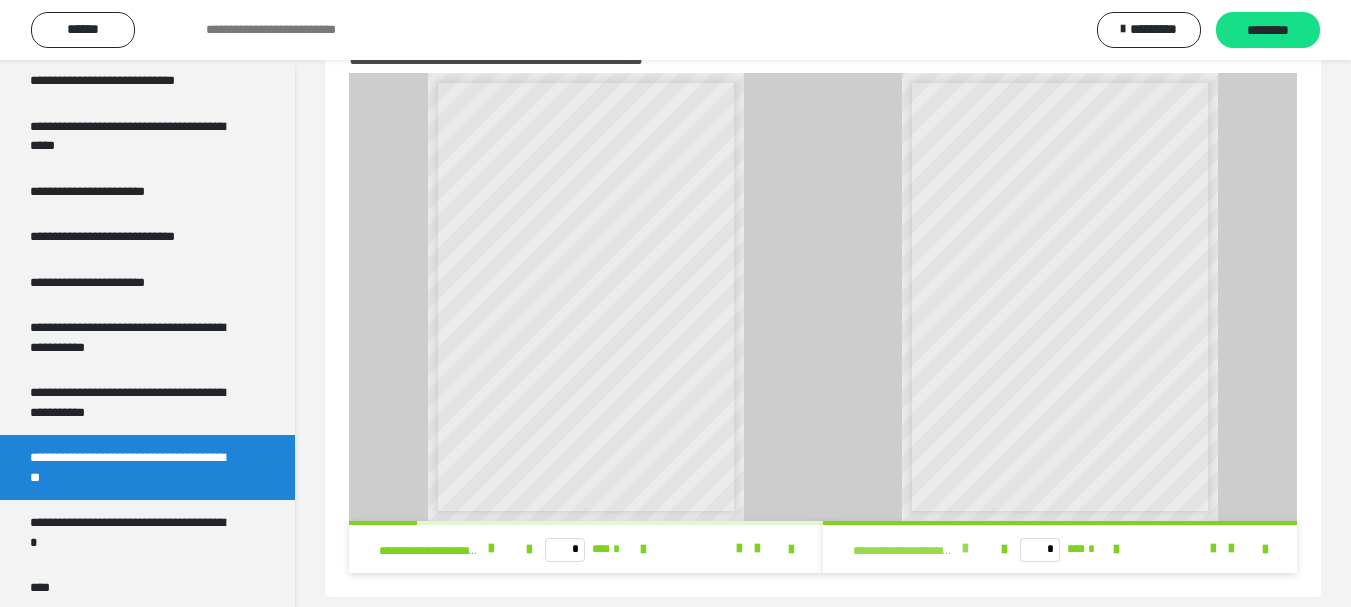 scroll, scrollTop: 88, scrollLeft: 0, axis: vertical 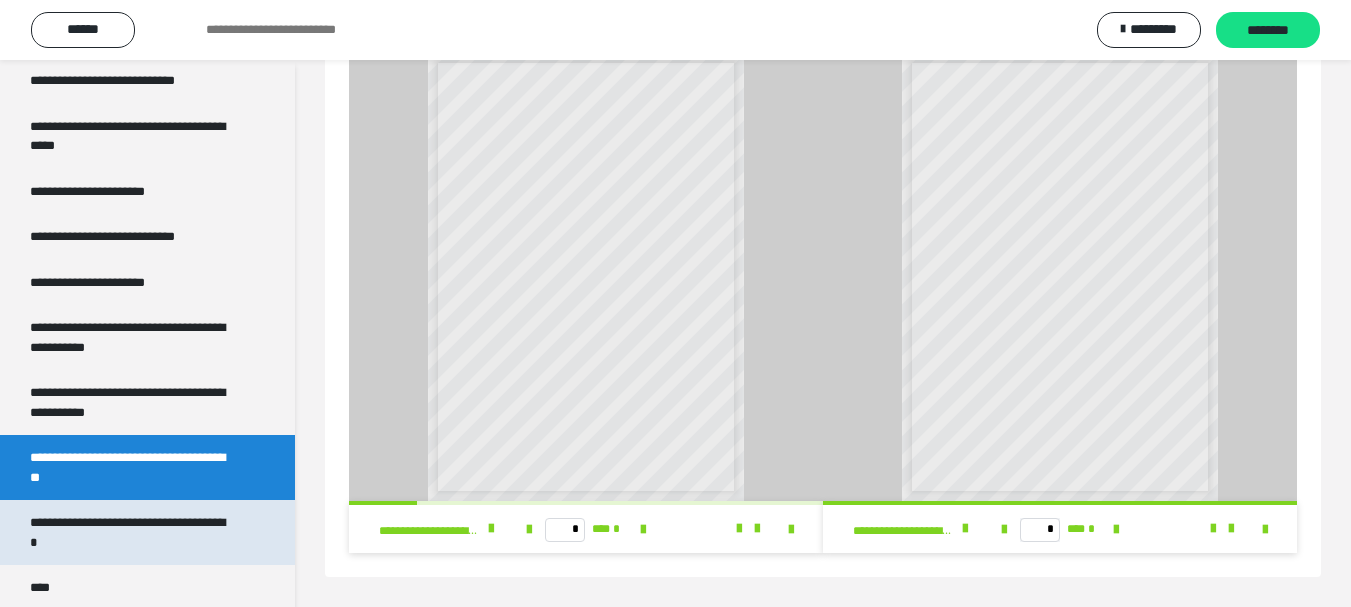 click on "**********" at bounding box center [132, 532] 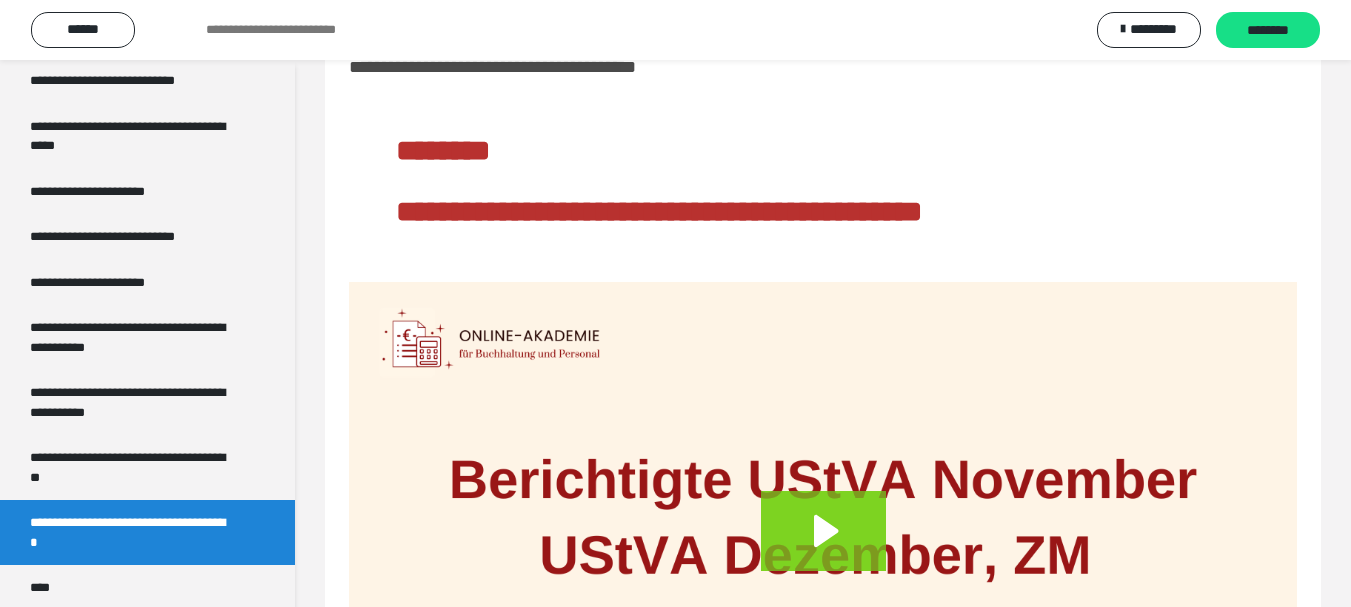 scroll, scrollTop: 322, scrollLeft: 0, axis: vertical 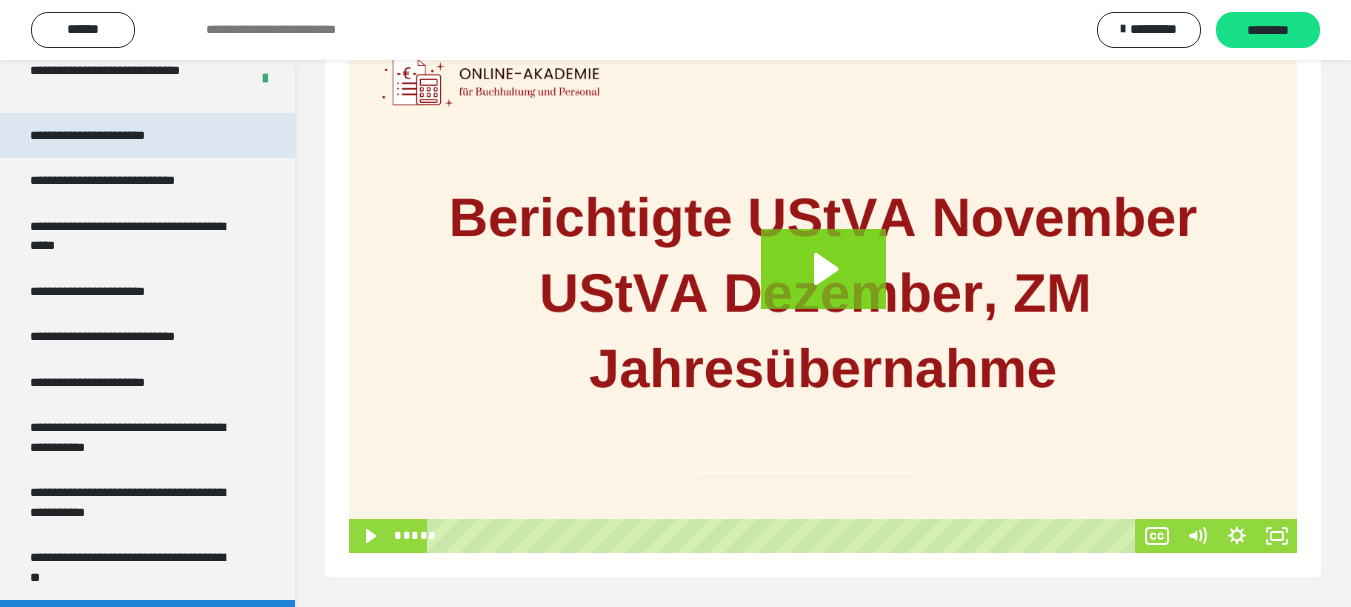click on "**********" at bounding box center [109, 136] 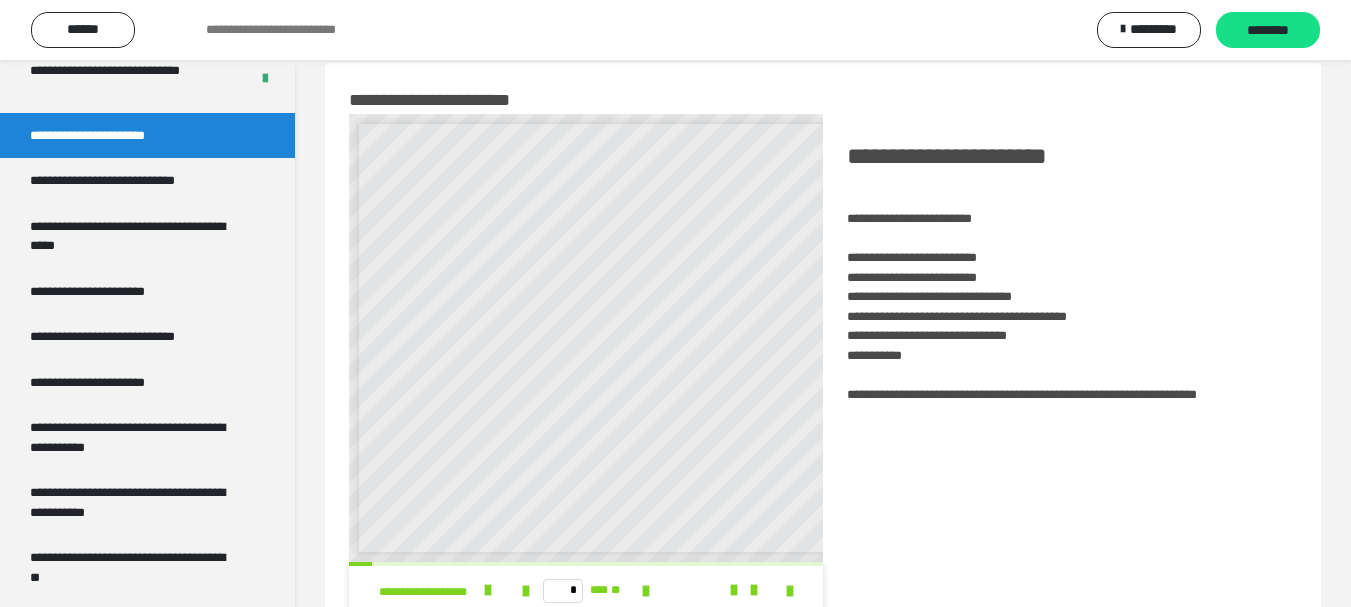 scroll, scrollTop: 0, scrollLeft: 0, axis: both 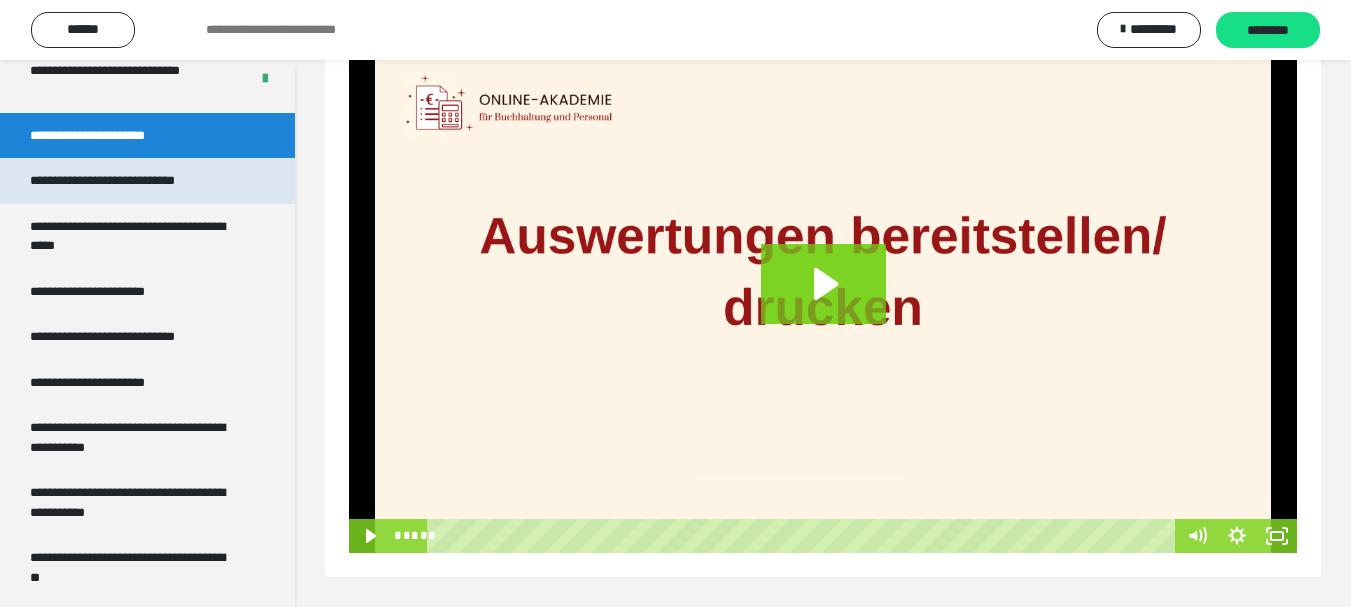 click on "**********" at bounding box center [129, 181] 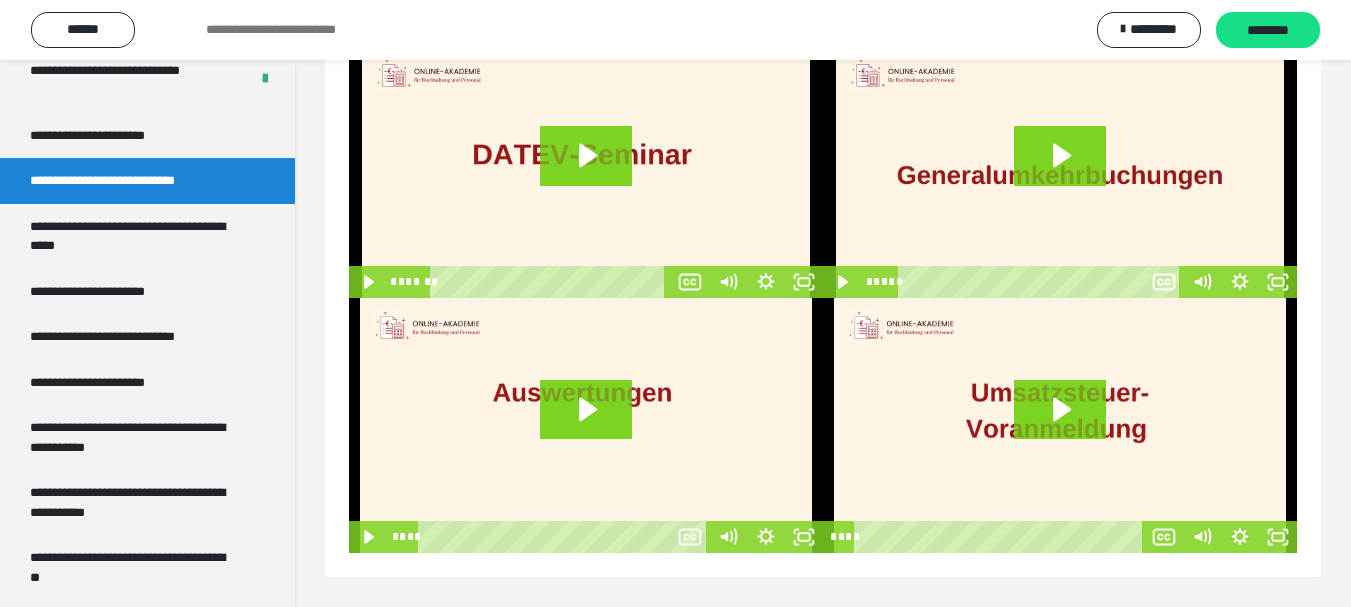 scroll, scrollTop: 60, scrollLeft: 0, axis: vertical 